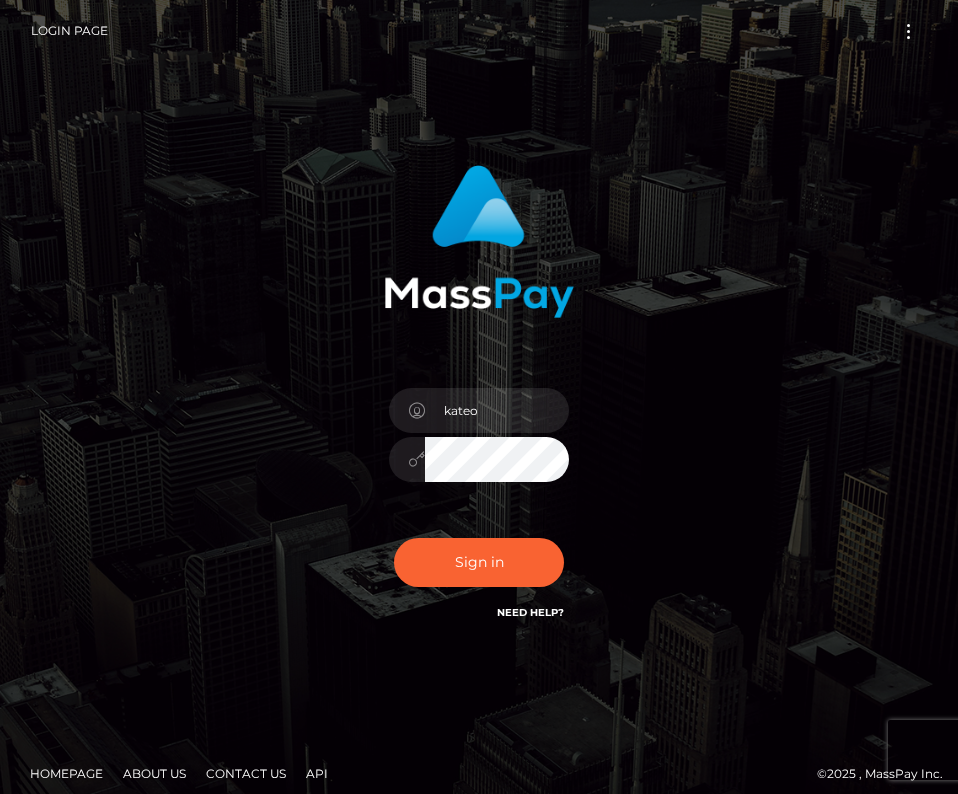 scroll, scrollTop: 0, scrollLeft: 0, axis: both 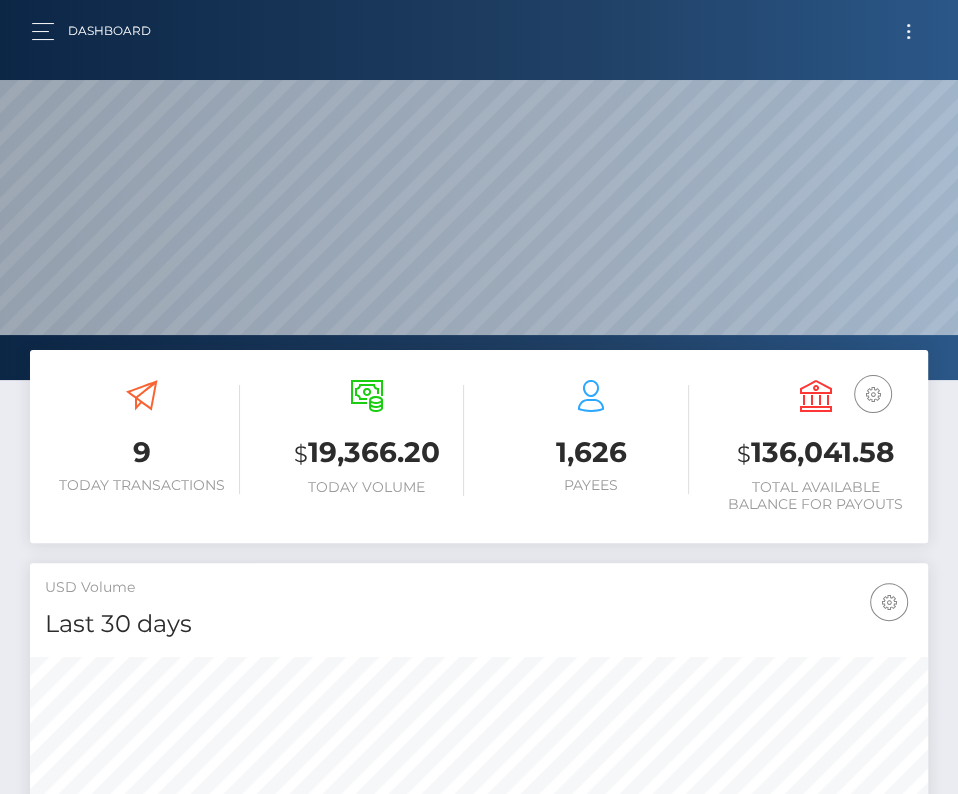 click at bounding box center [908, 31] 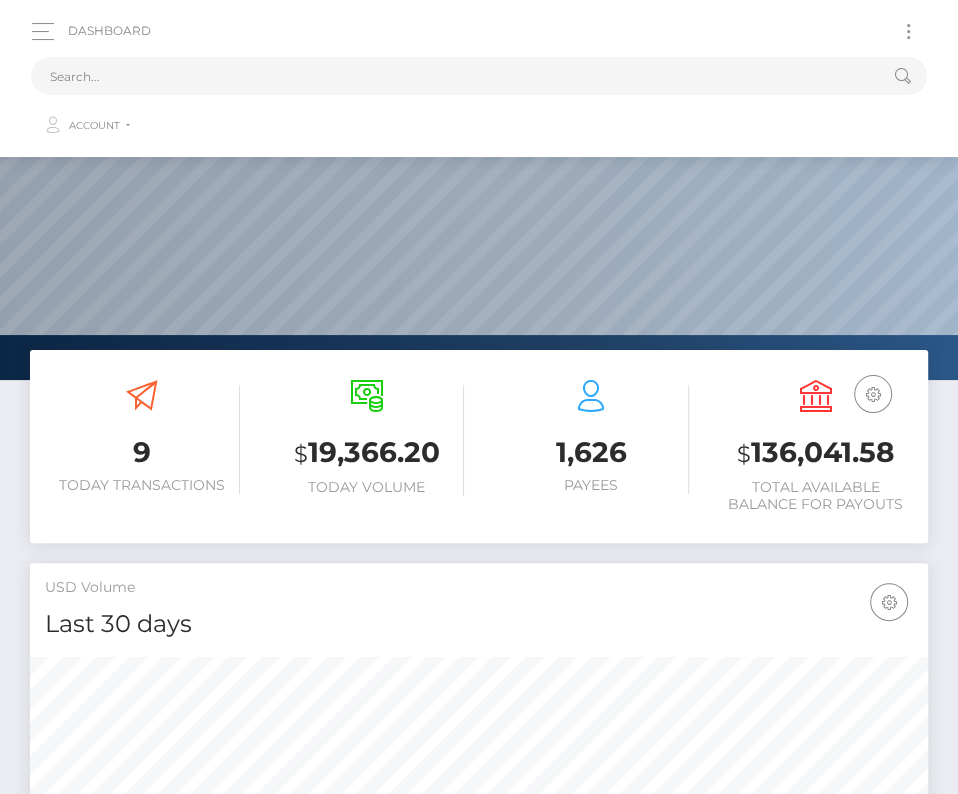 click on "Loading...
Loading...
Account
Edit Profile Logout" at bounding box center [479, 99] 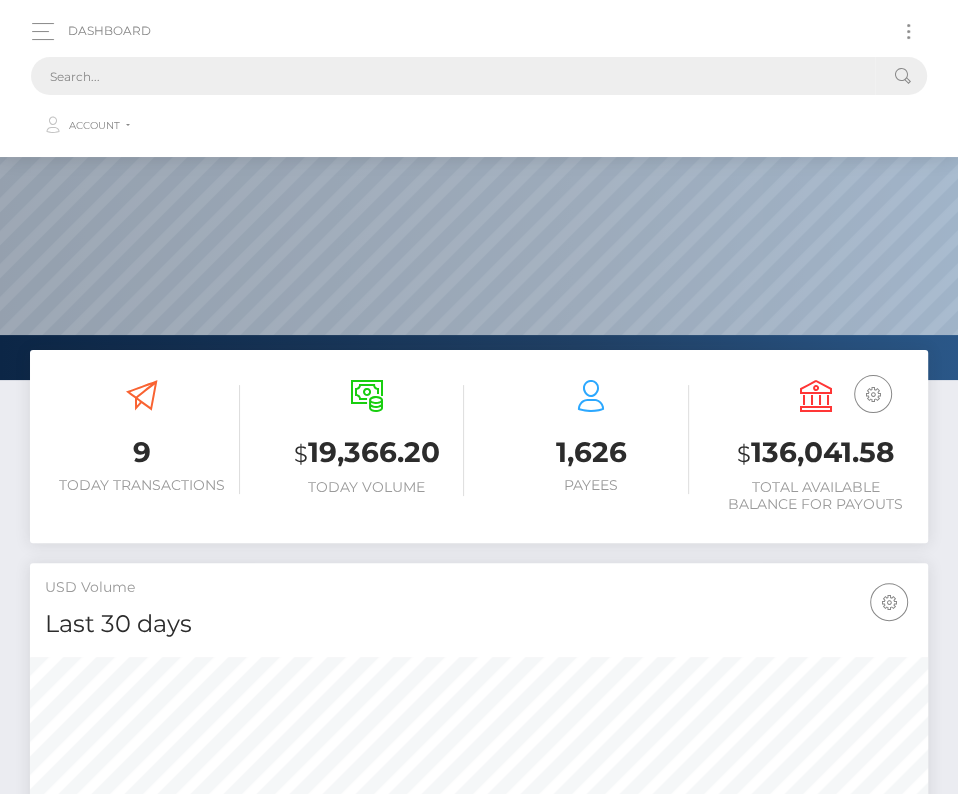 click at bounding box center [453, 76] 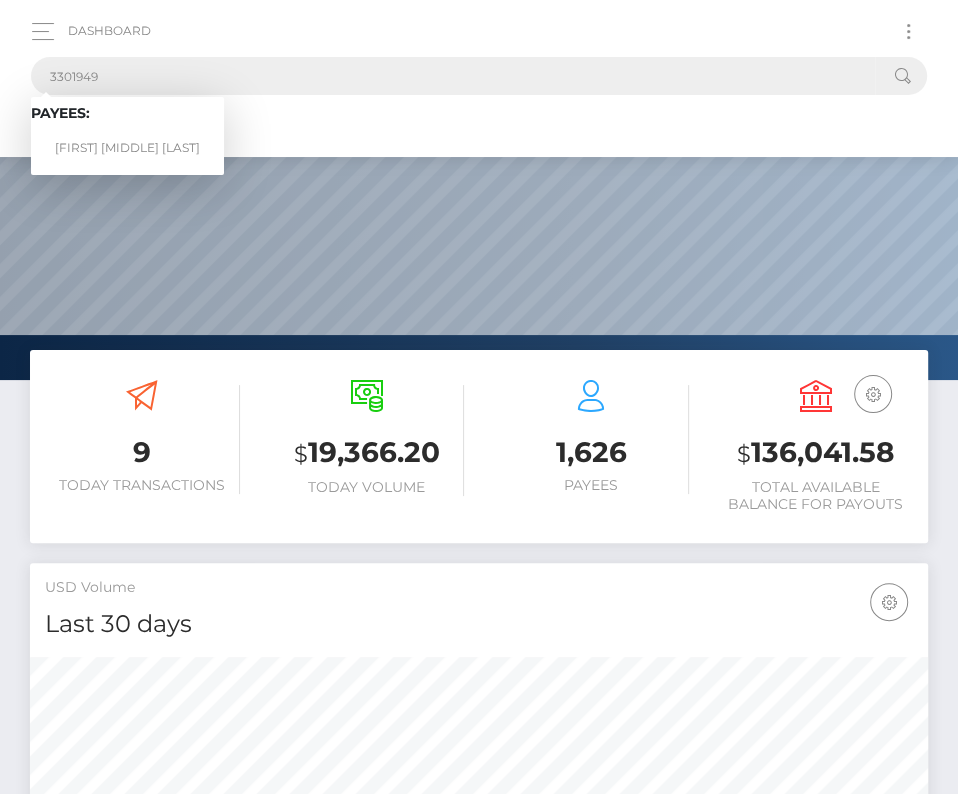 type on "3301949" 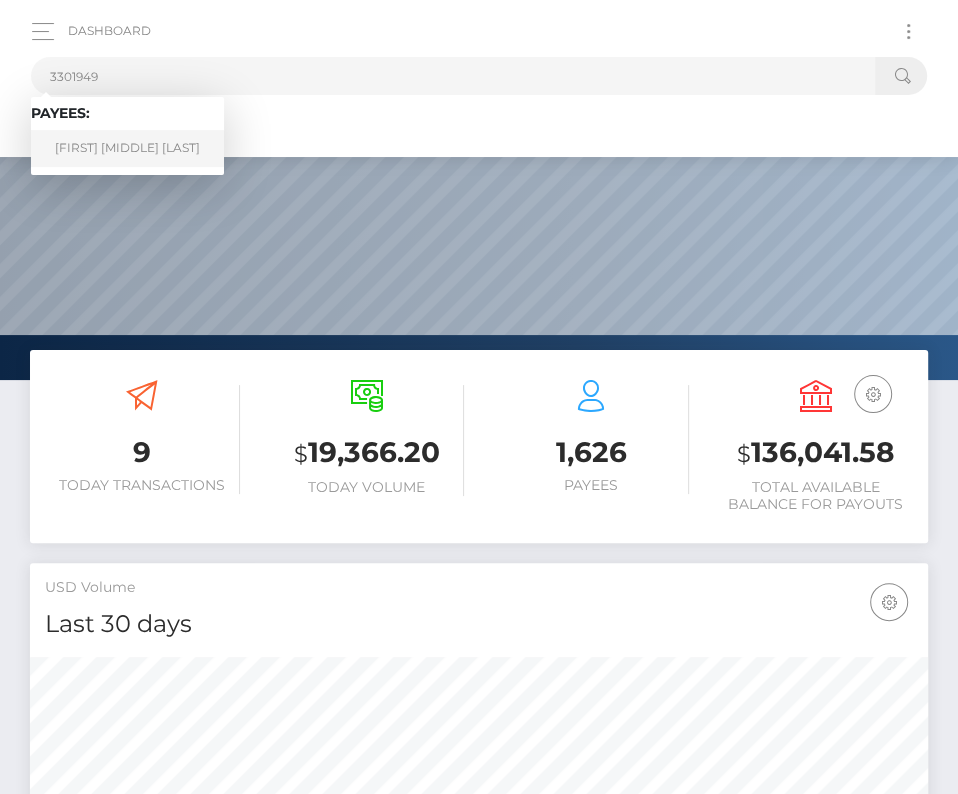 click on "Tiffany Demetris Brown" at bounding box center (127, 148) 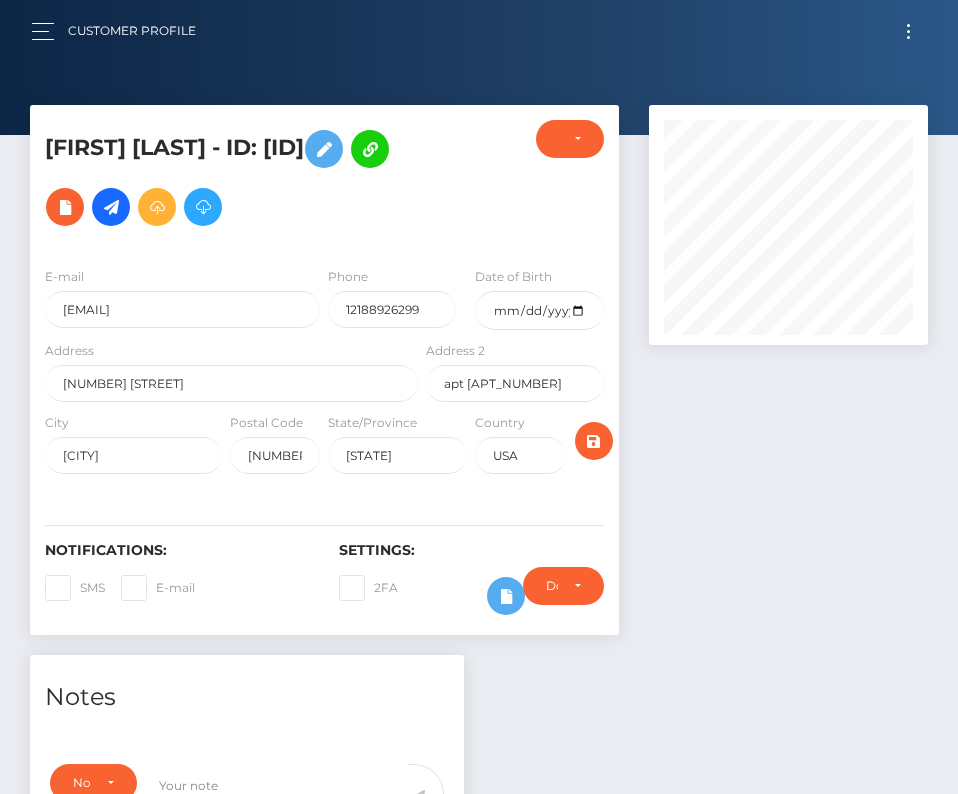 scroll, scrollTop: 0, scrollLeft: 0, axis: both 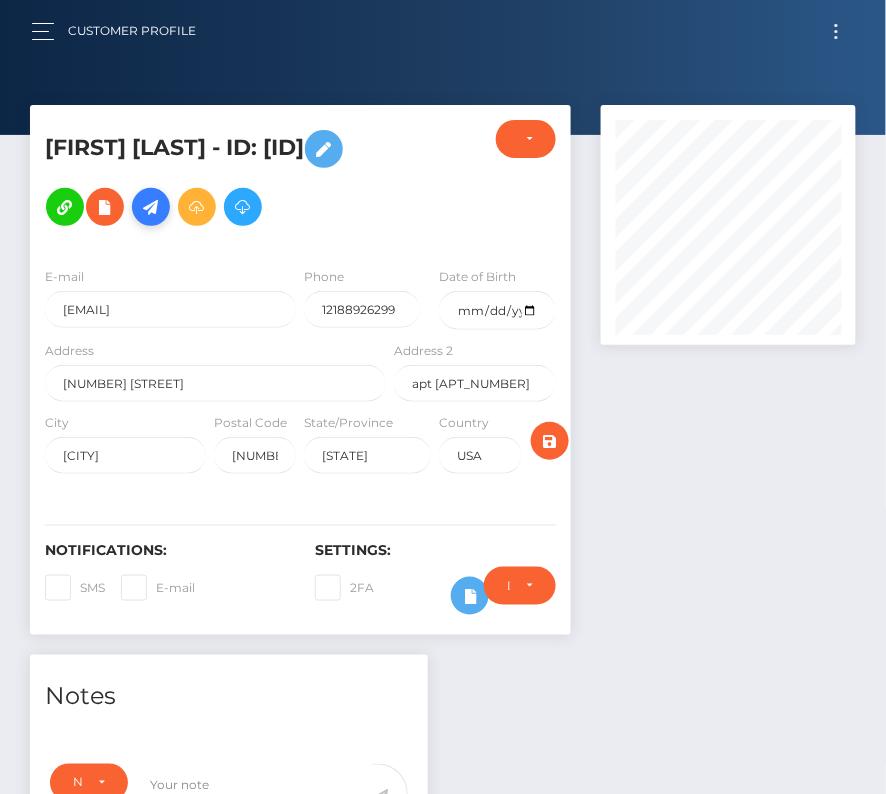 click at bounding box center [151, 207] 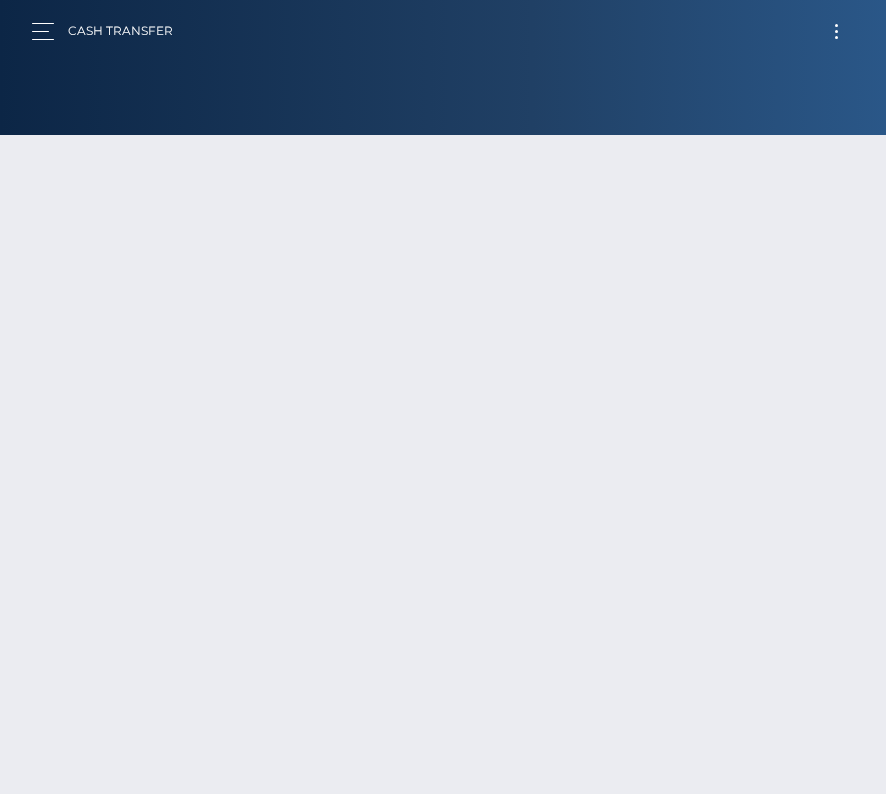 scroll, scrollTop: 0, scrollLeft: 0, axis: both 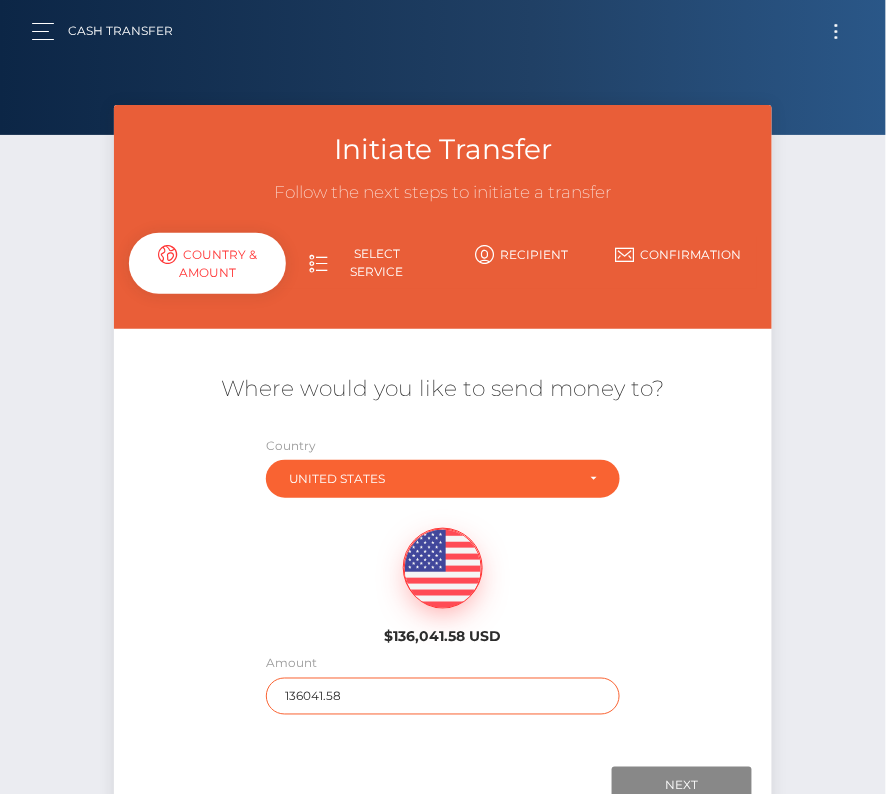click on "136041.58" at bounding box center [443, 696] 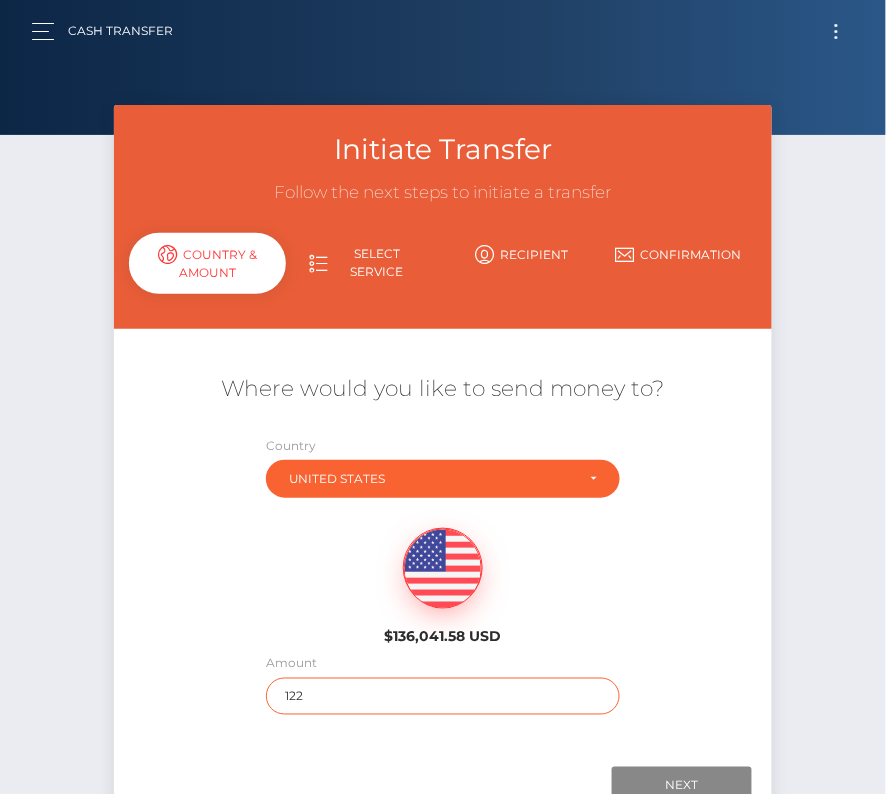 type on "122" 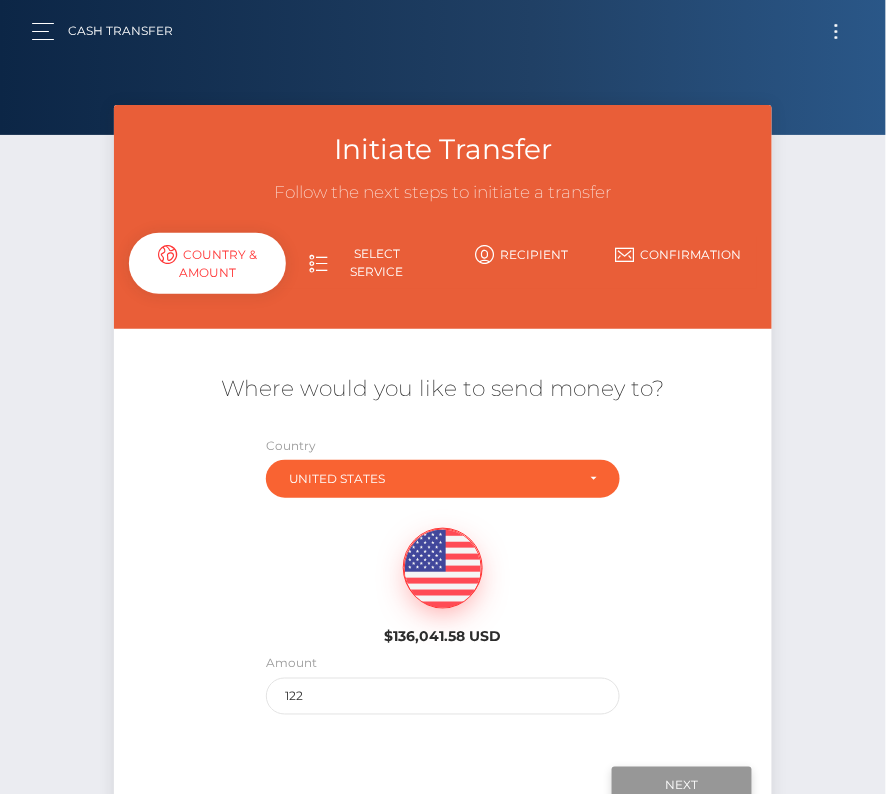 click on "Next" at bounding box center (682, 786) 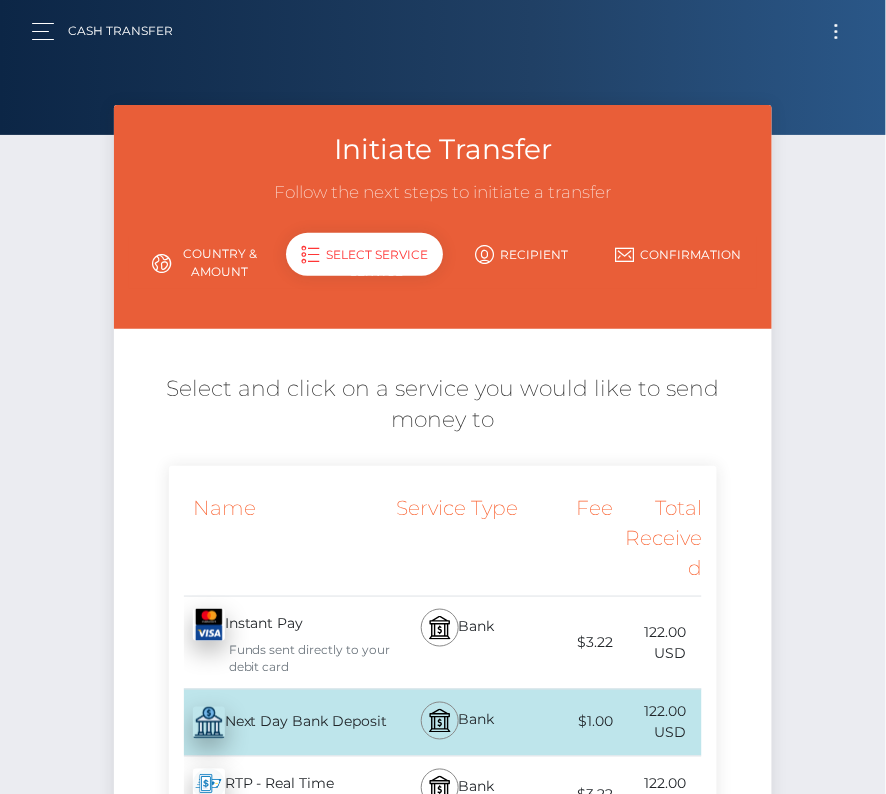 click on "Next Day Bank Deposit  - USD" at bounding box center [280, 723] 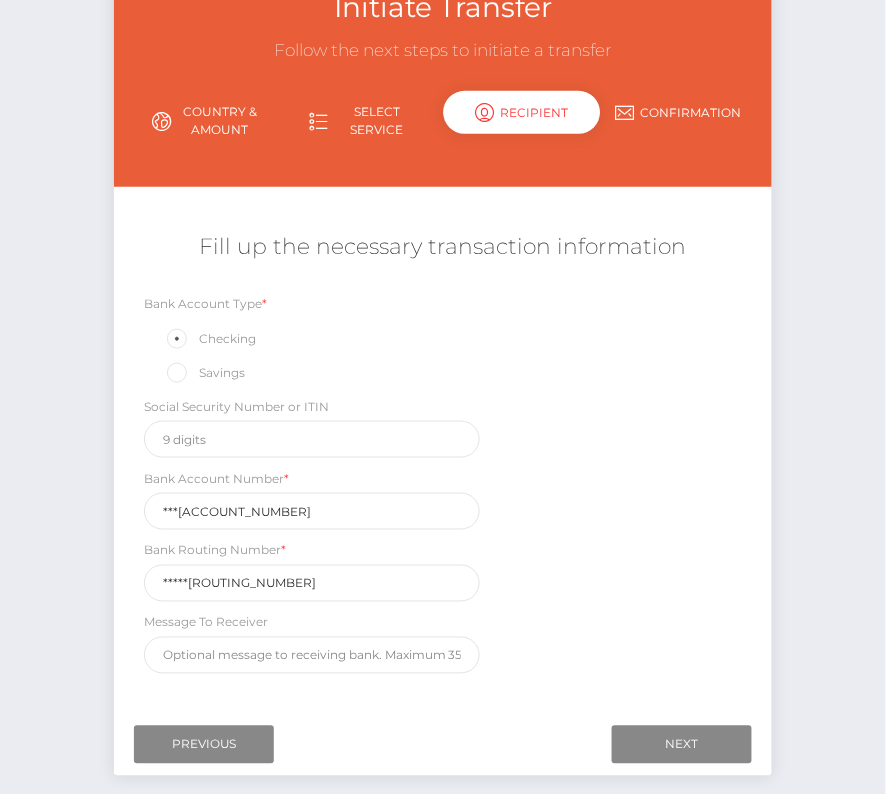 scroll, scrollTop: 200, scrollLeft: 0, axis: vertical 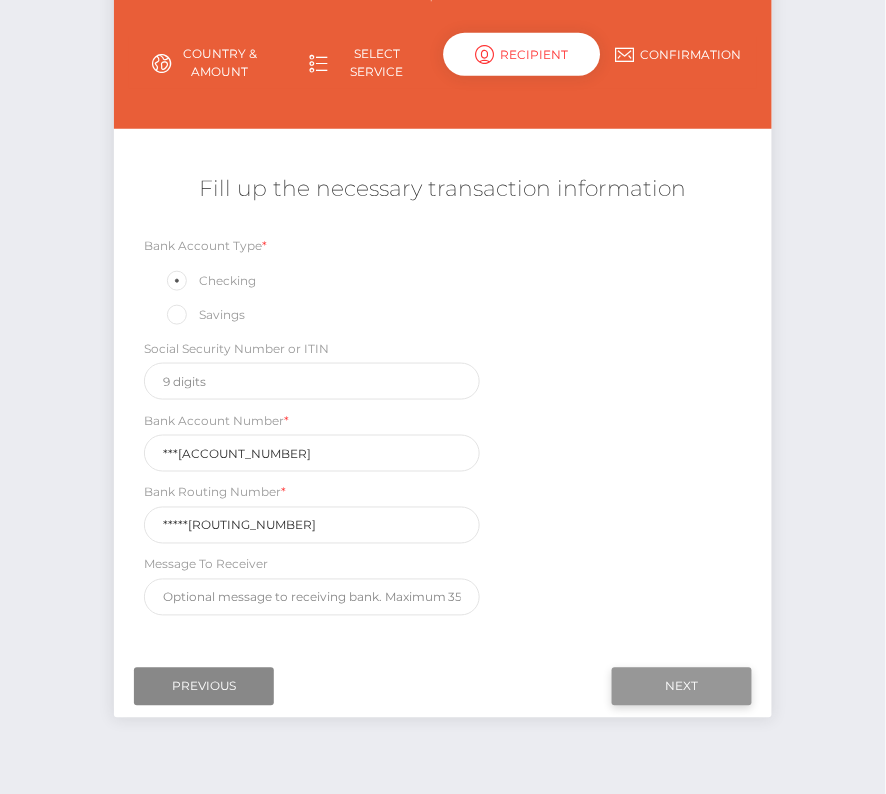 click on "Next" at bounding box center [682, 687] 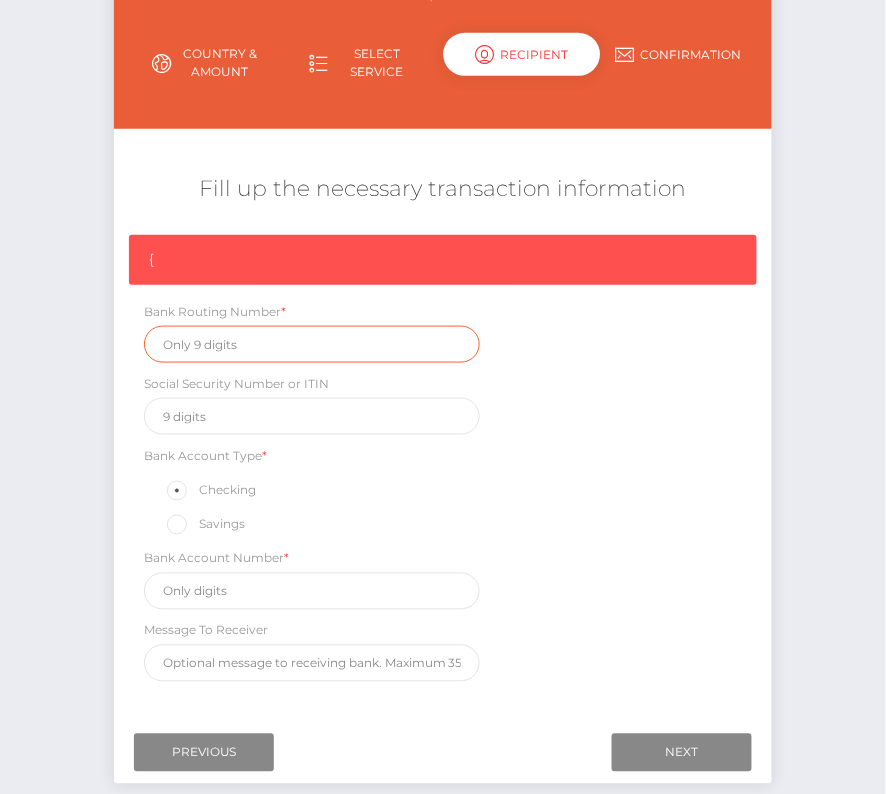 click at bounding box center [312, 344] 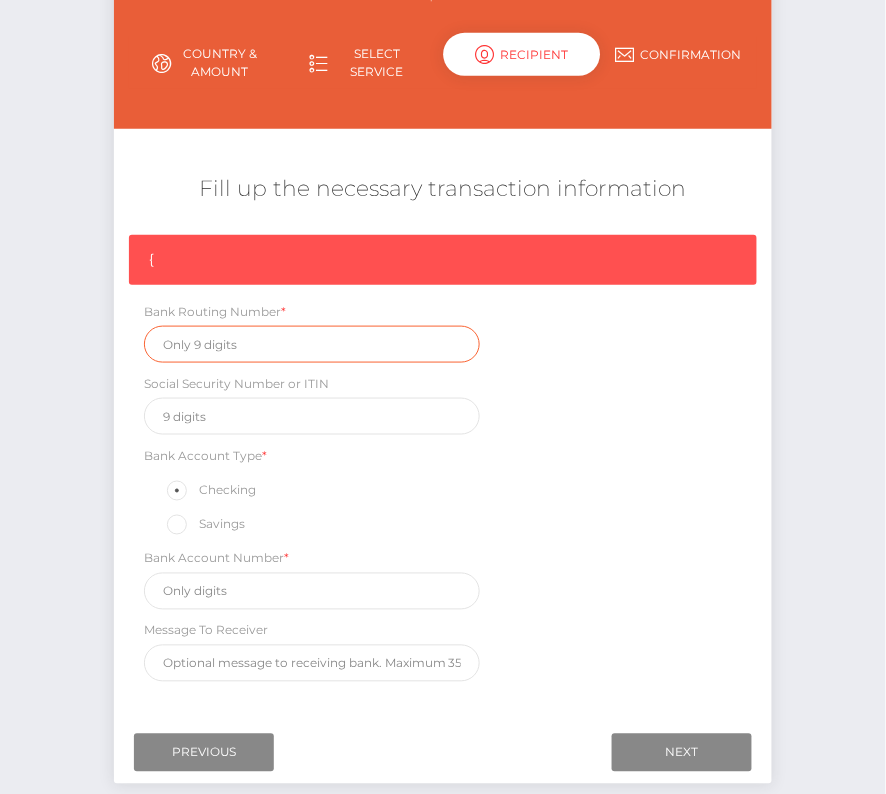 paste on "291370918" 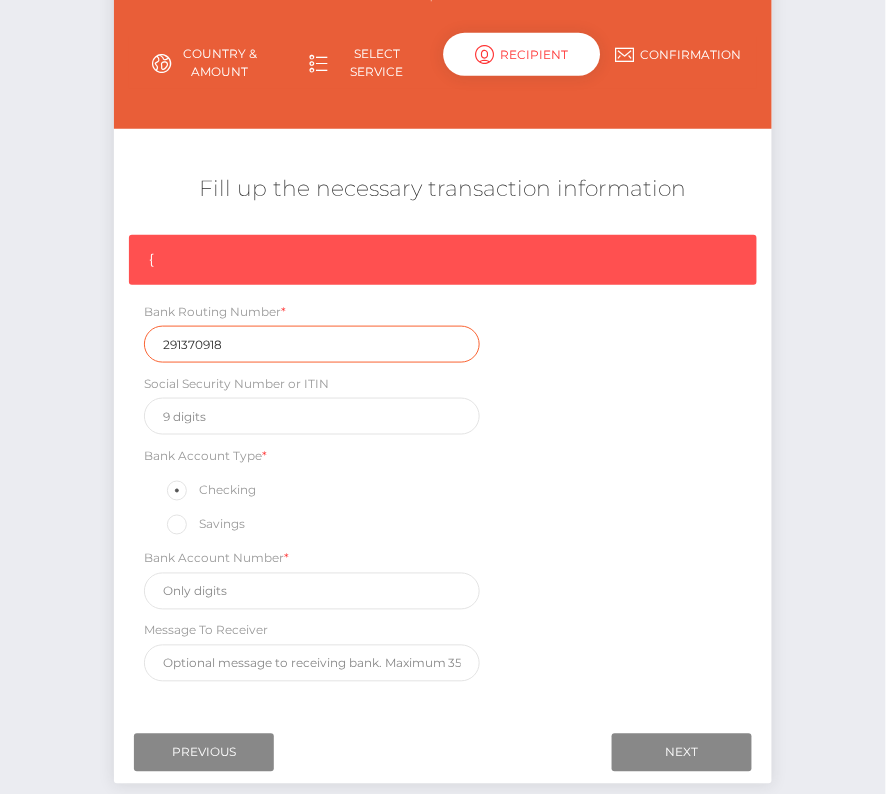 type on "291370918" 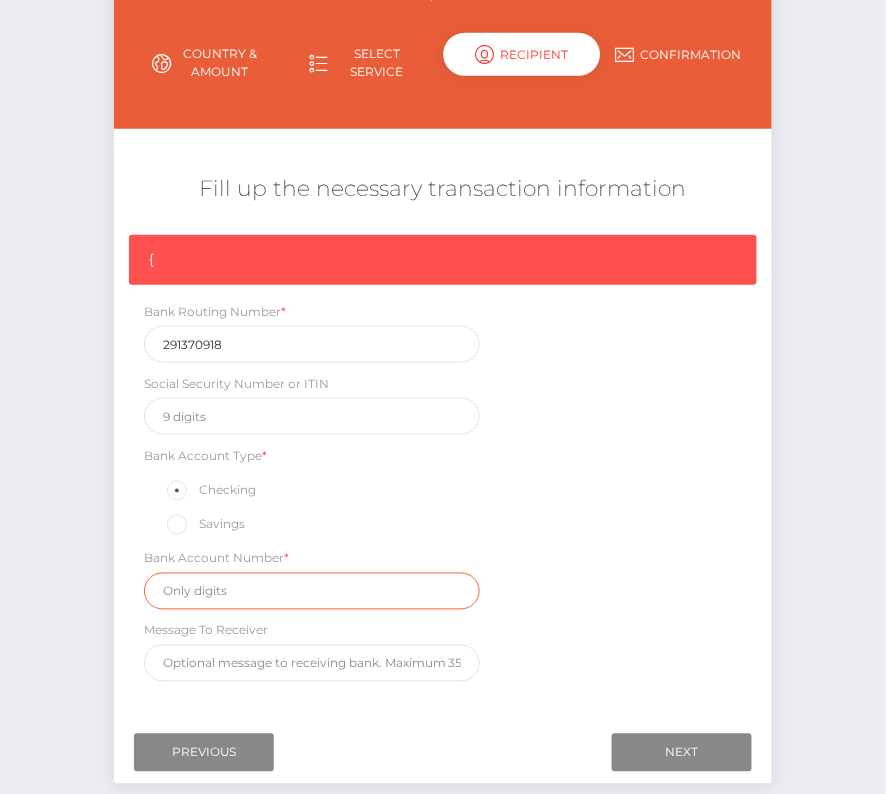 click at bounding box center (312, 591) 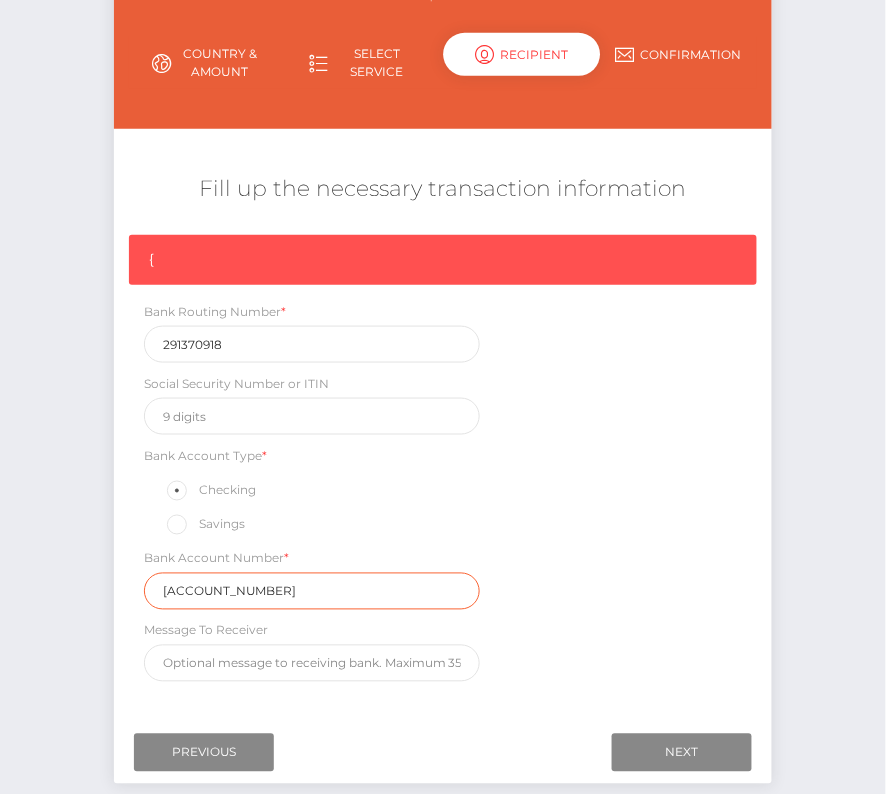 type on "5577366" 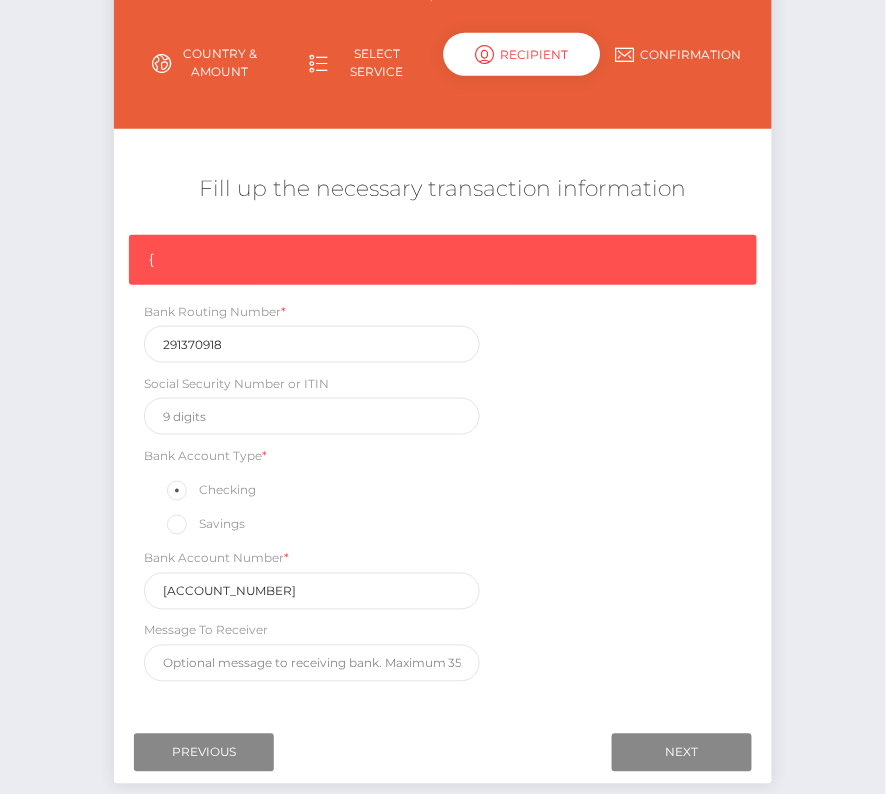 click on "{
Bank Routing Number  *
291370918
Social Security Number or ITIN
Bank Account Type  *
Checking
Savings
Bank Account Number  *
5577366
Message To Receiver" at bounding box center (443, 463) 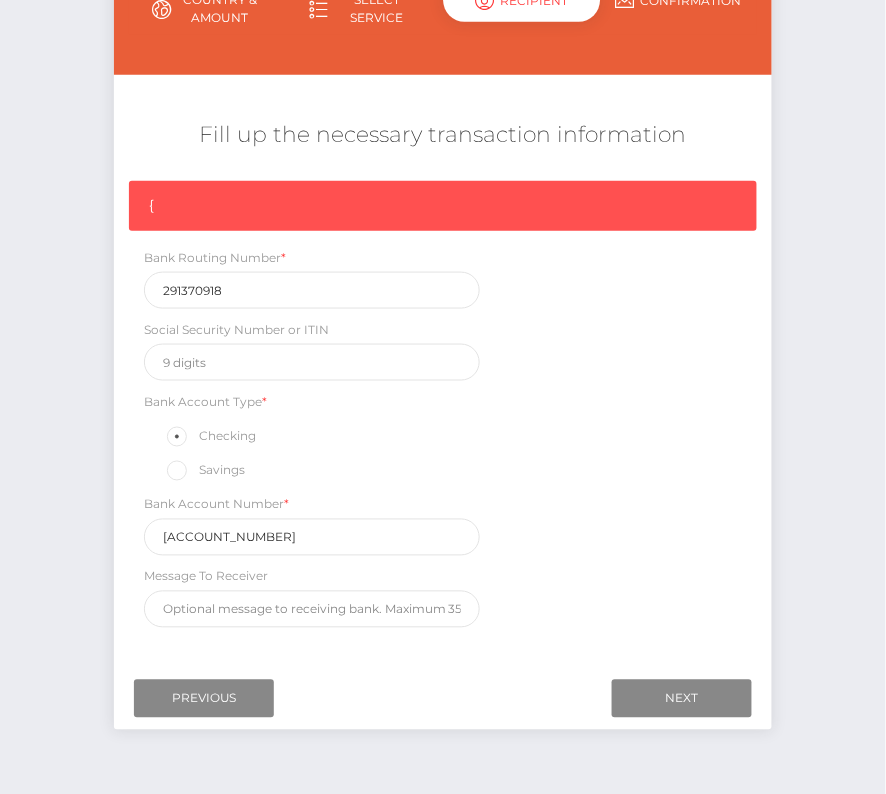 scroll, scrollTop: 258, scrollLeft: 0, axis: vertical 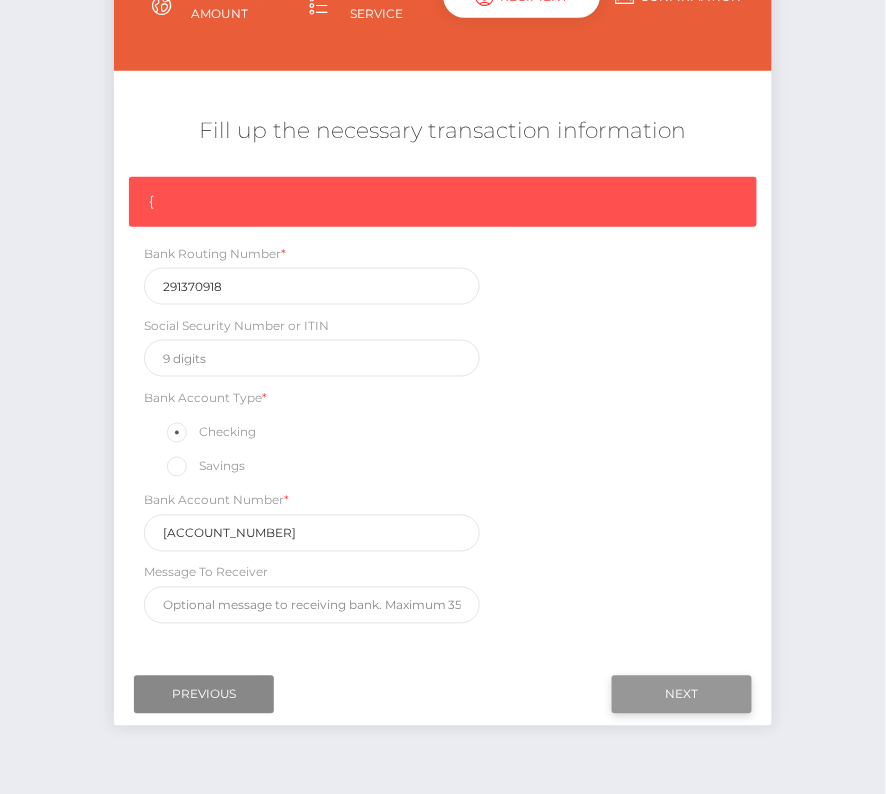 click on "Next" at bounding box center (682, 695) 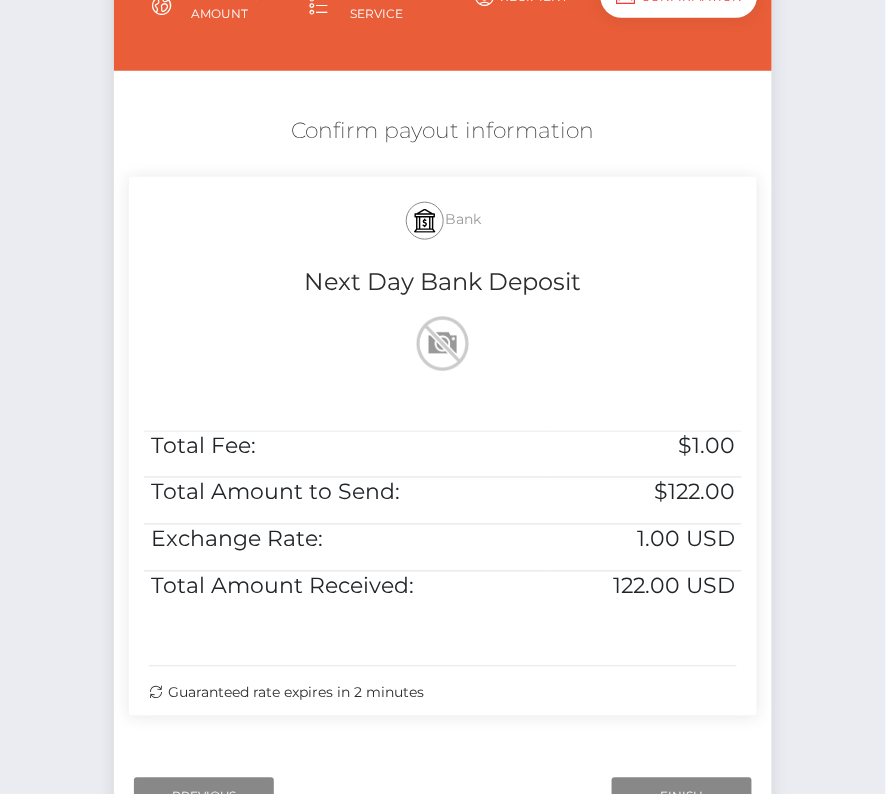 scroll, scrollTop: 408, scrollLeft: 0, axis: vertical 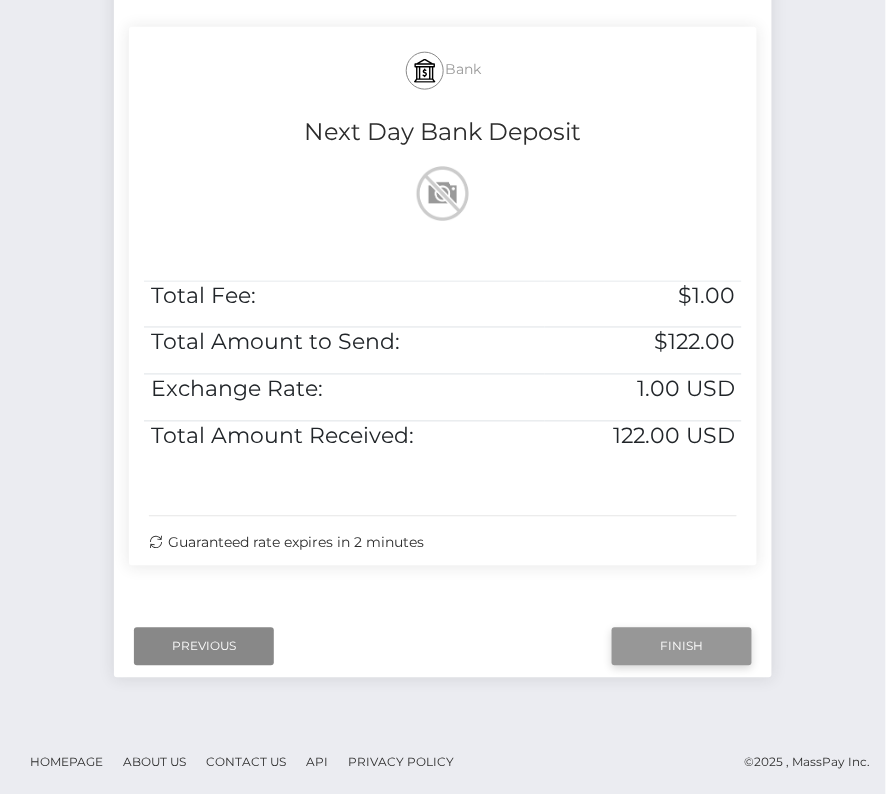 click on "Finish" at bounding box center [682, 647] 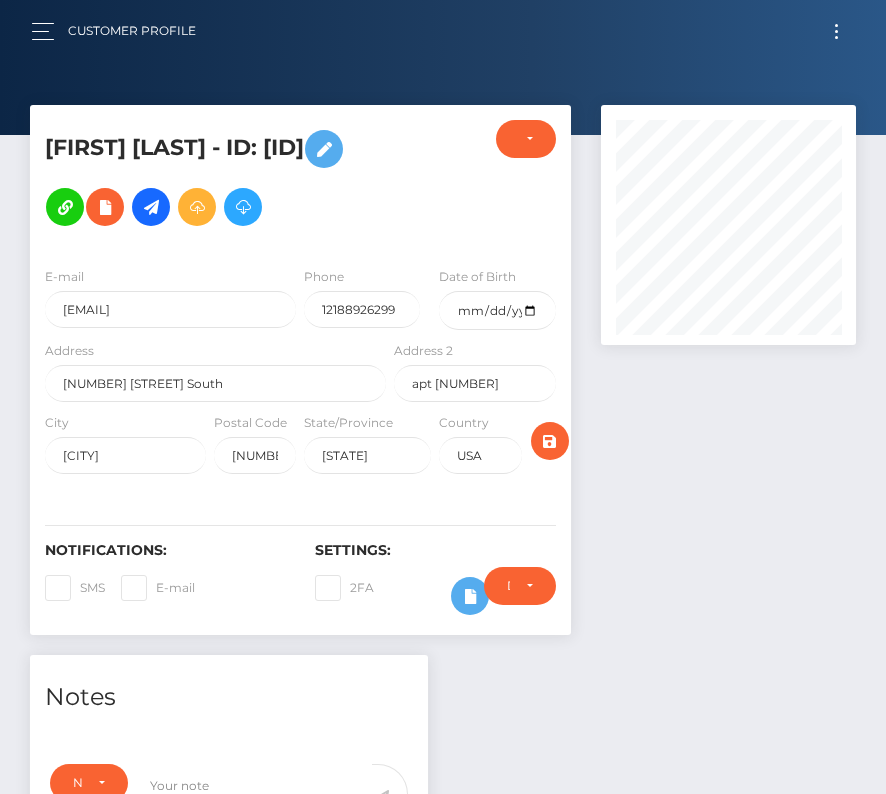 scroll, scrollTop: 521, scrollLeft: 0, axis: vertical 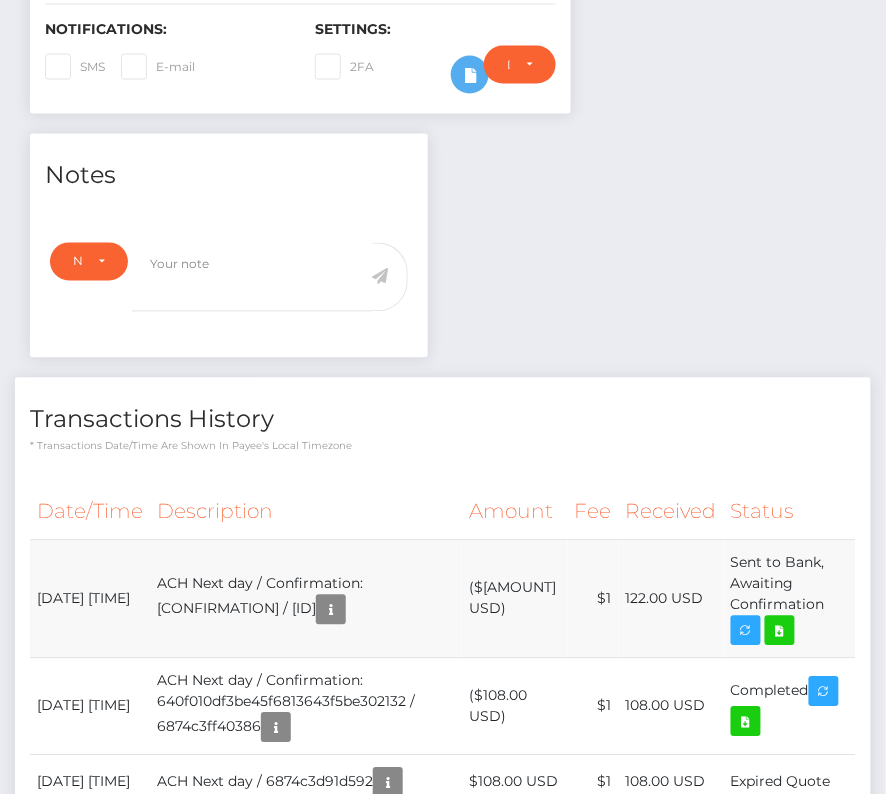 drag, startPoint x: 38, startPoint y: 614, endPoint x: 843, endPoint y: 641, distance: 805.4527 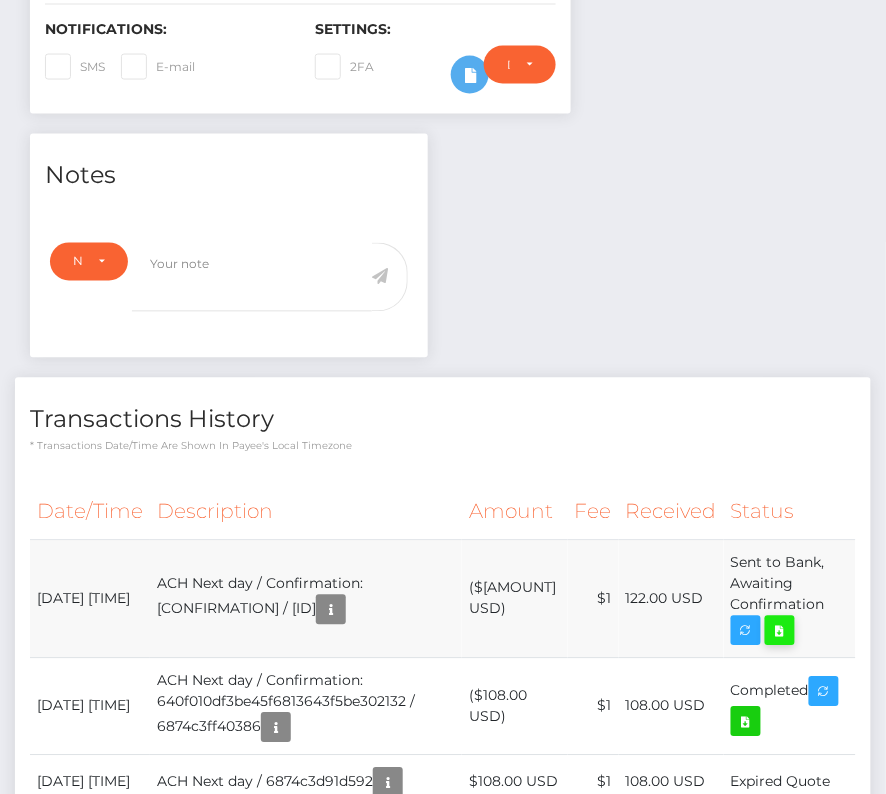 click at bounding box center (780, 631) 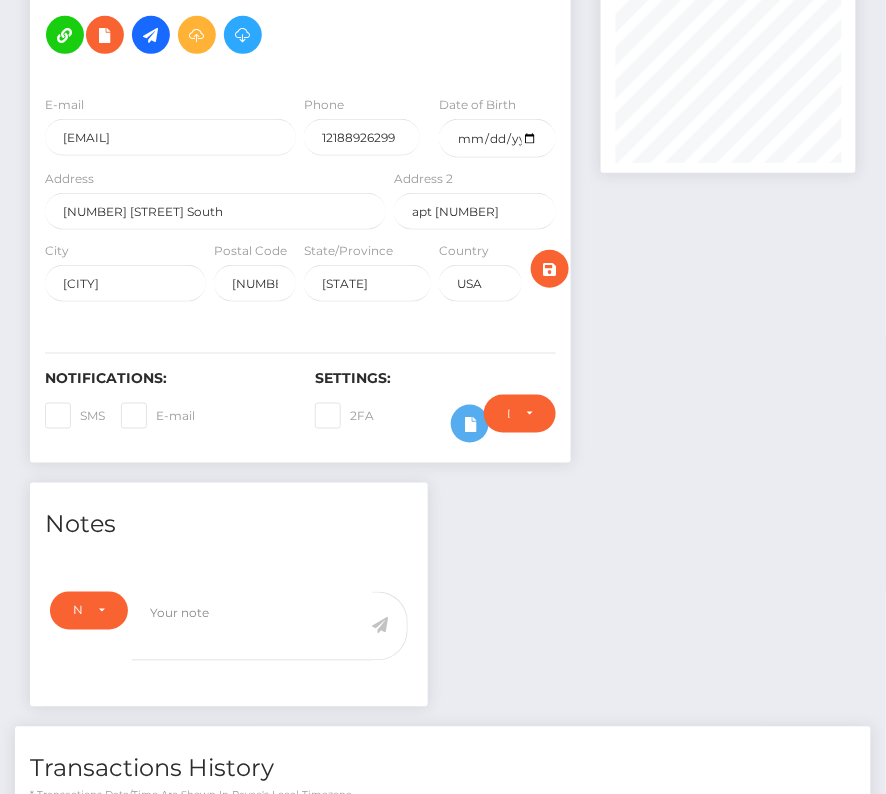 scroll, scrollTop: 0, scrollLeft: 0, axis: both 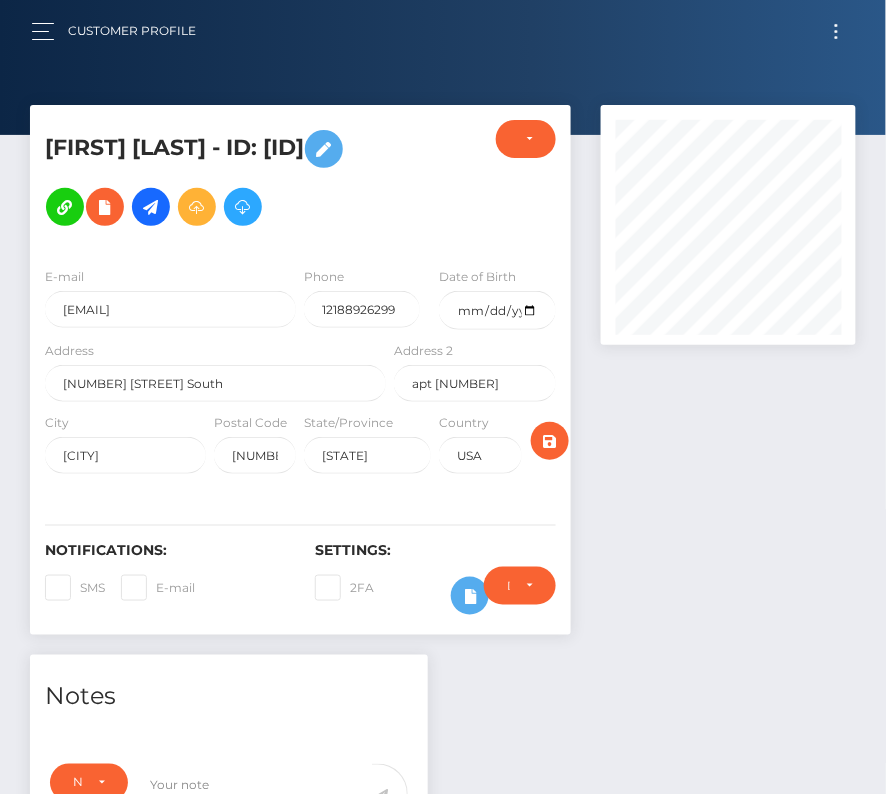 click at bounding box center [836, 31] 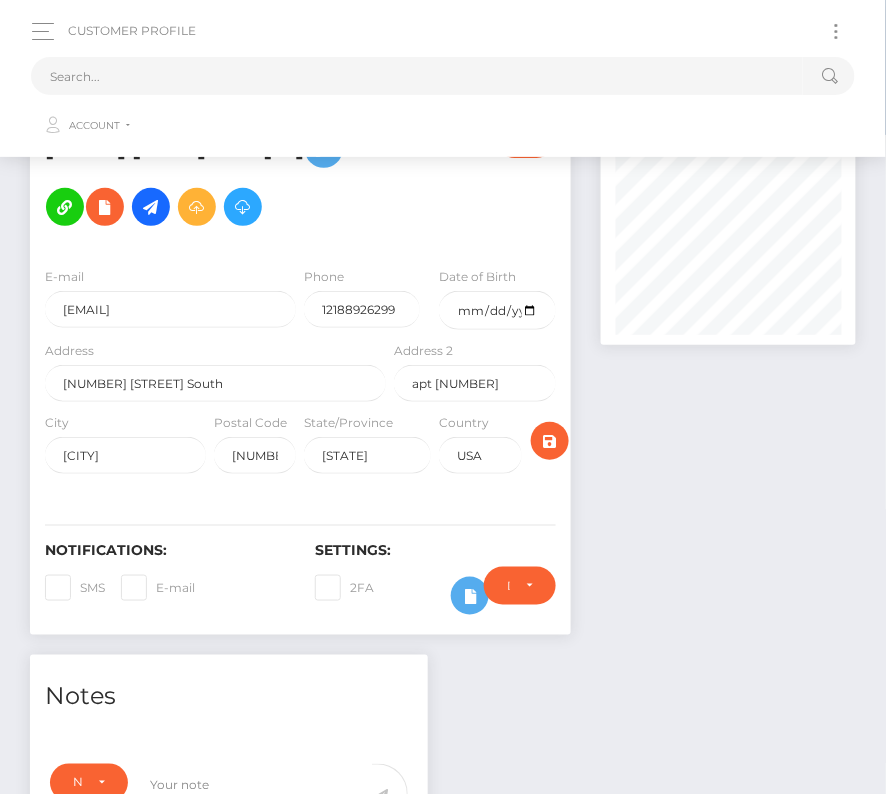 click at bounding box center [836, 31] 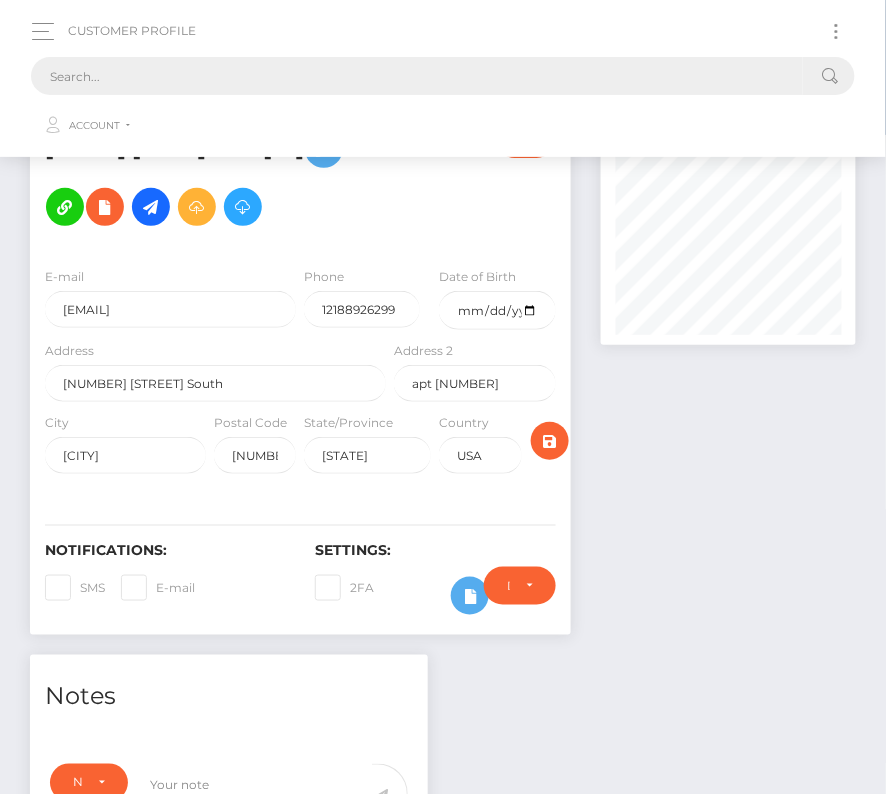click at bounding box center [417, 76] 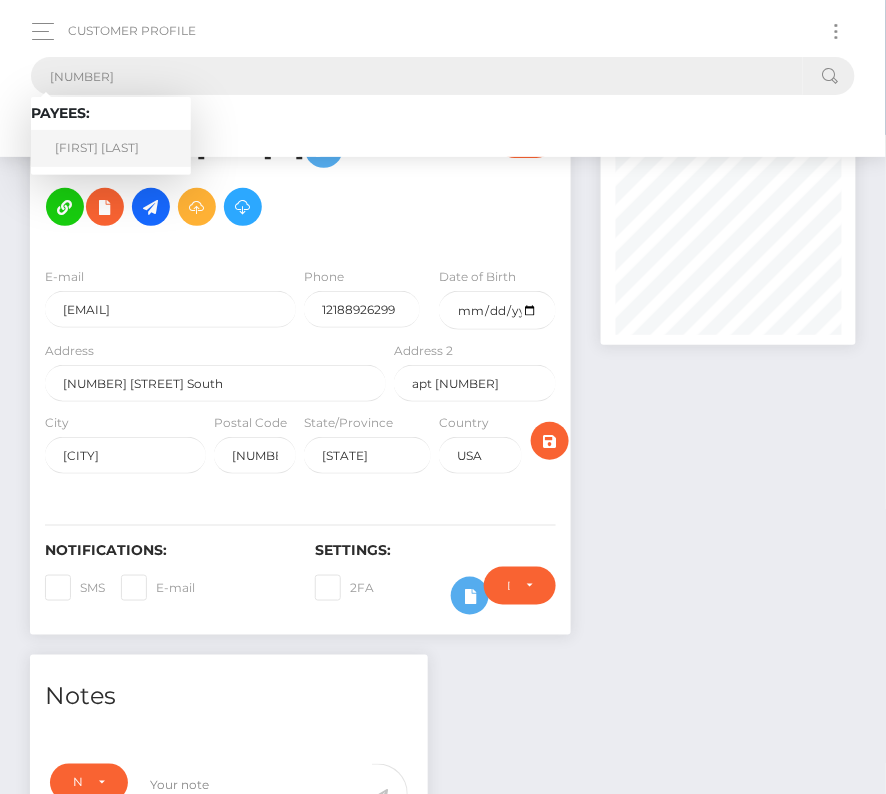 type on "1800867" 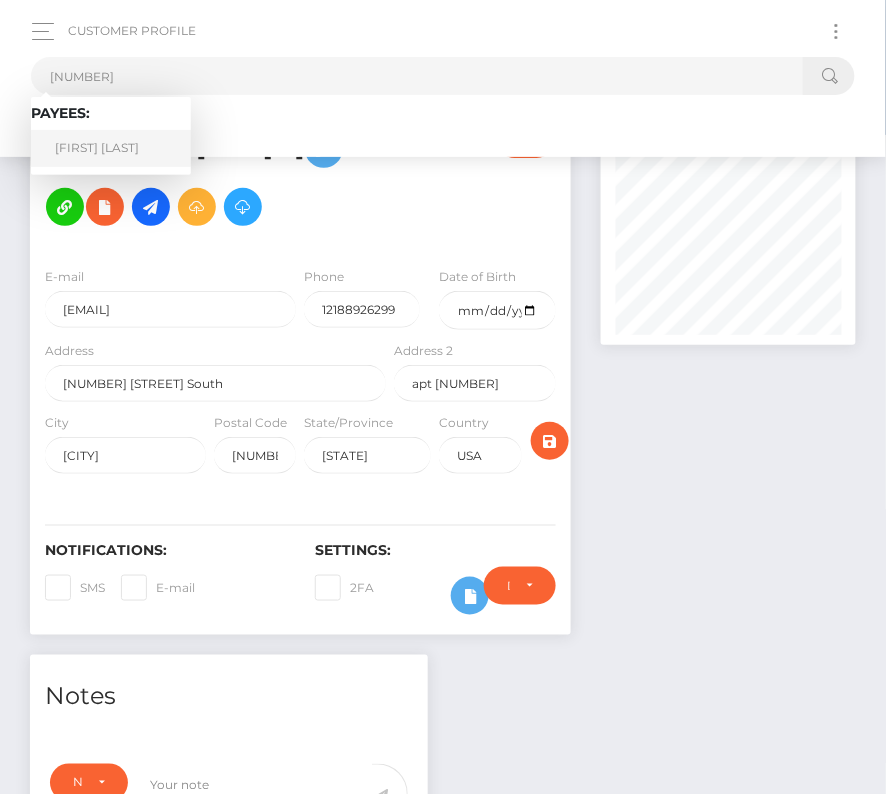 click on "Lucas  Thornhill" at bounding box center [111, 148] 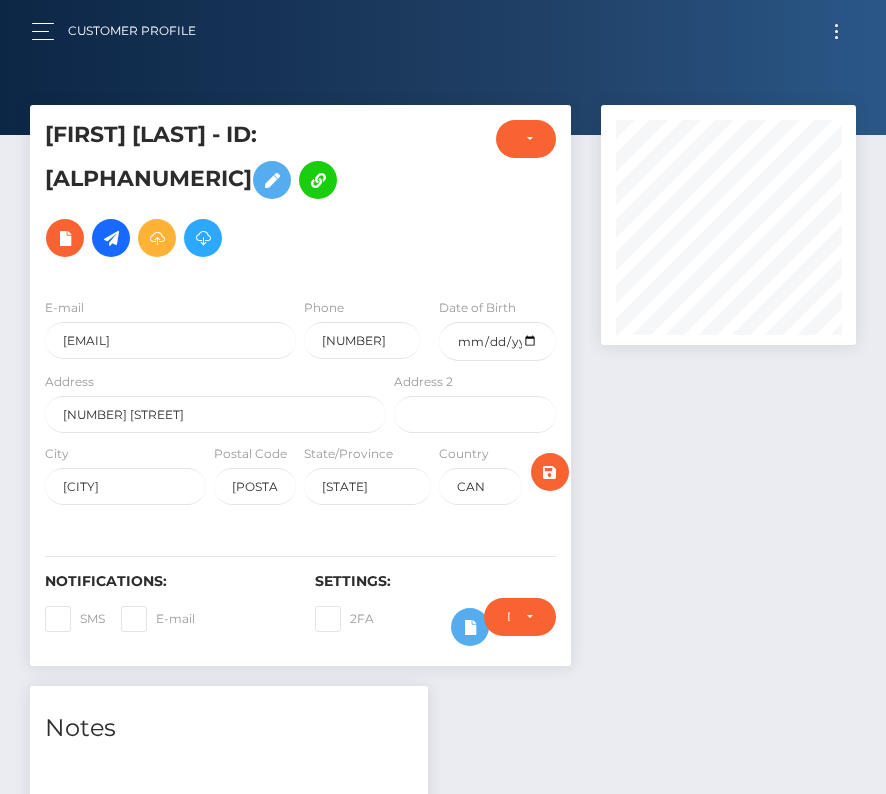 scroll, scrollTop: 0, scrollLeft: 0, axis: both 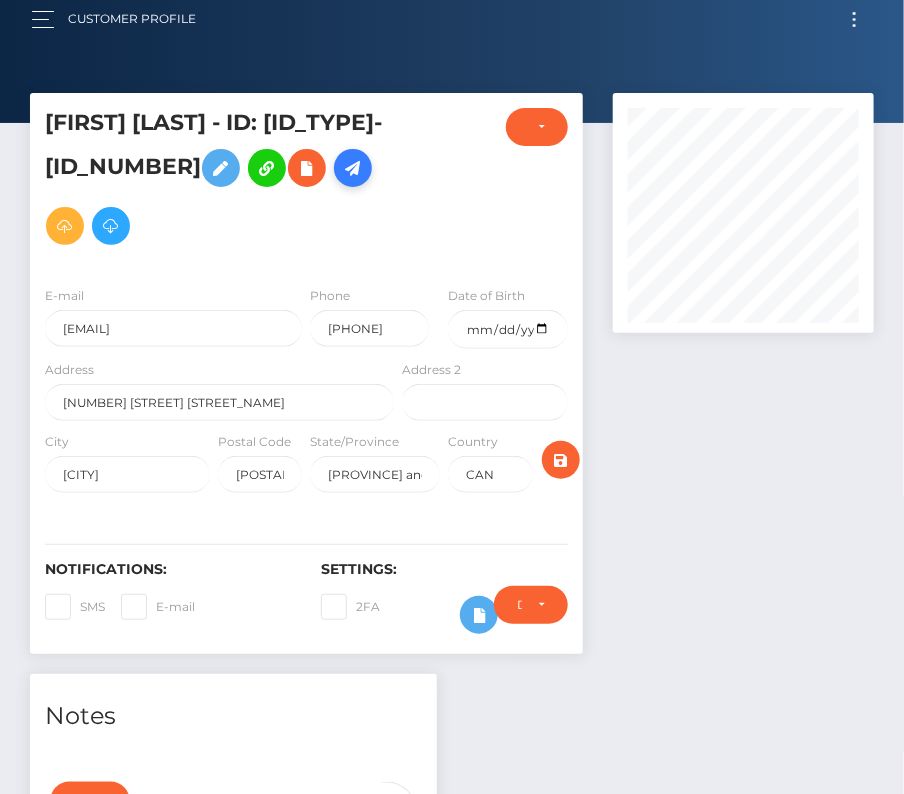 click at bounding box center [353, 168] 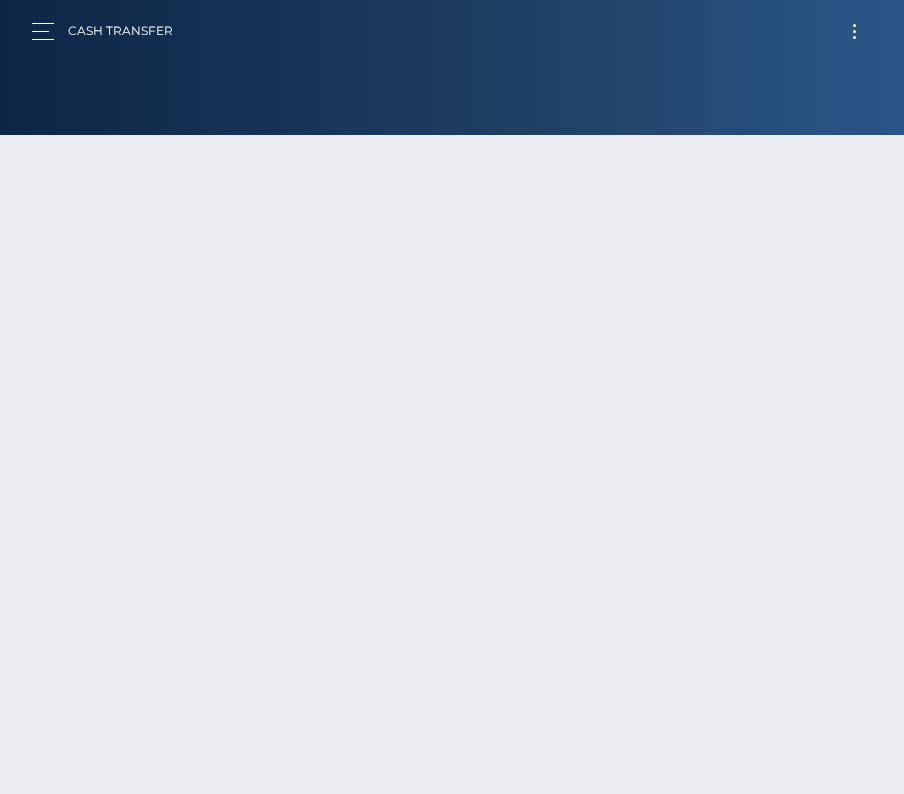 scroll, scrollTop: 0, scrollLeft: 0, axis: both 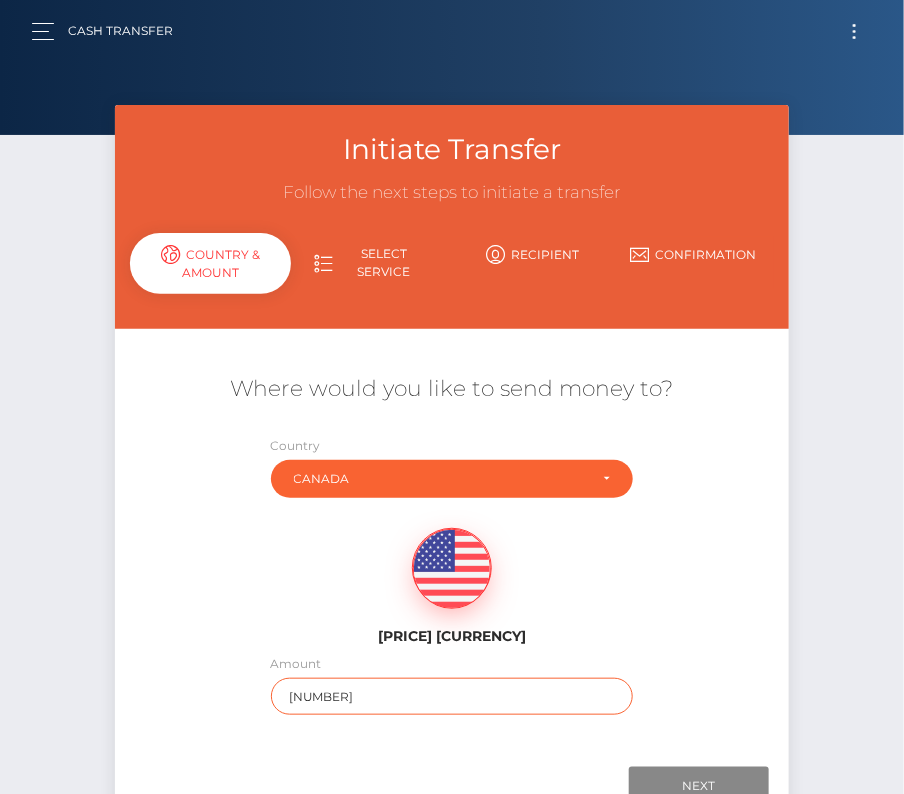 click on "[NUMBER]" at bounding box center [452, 696] 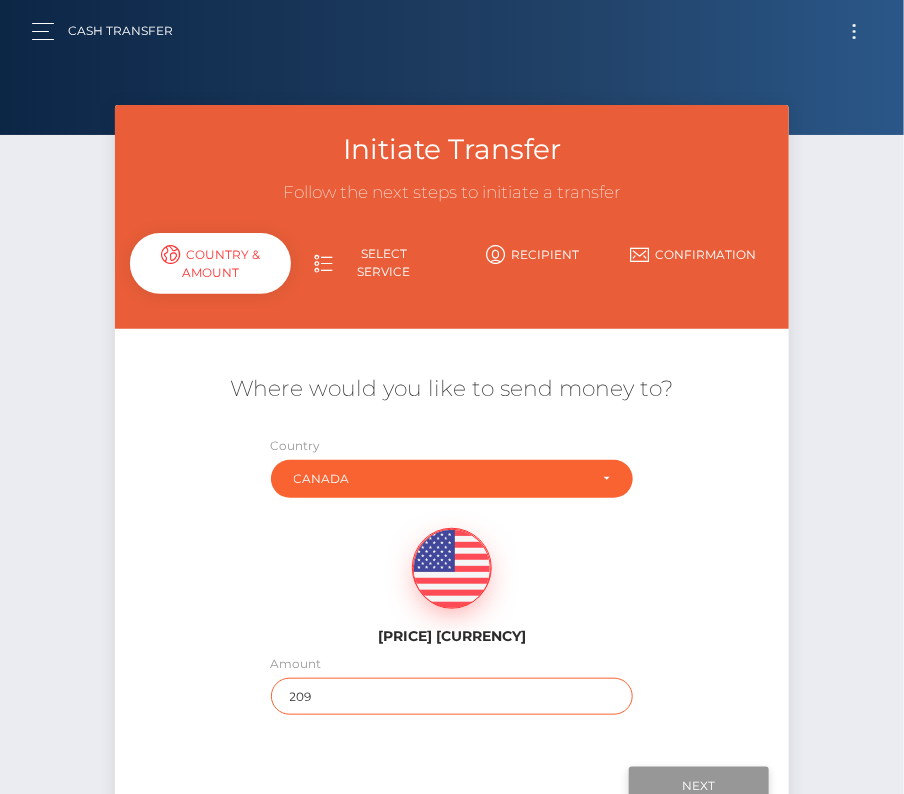 type on "209" 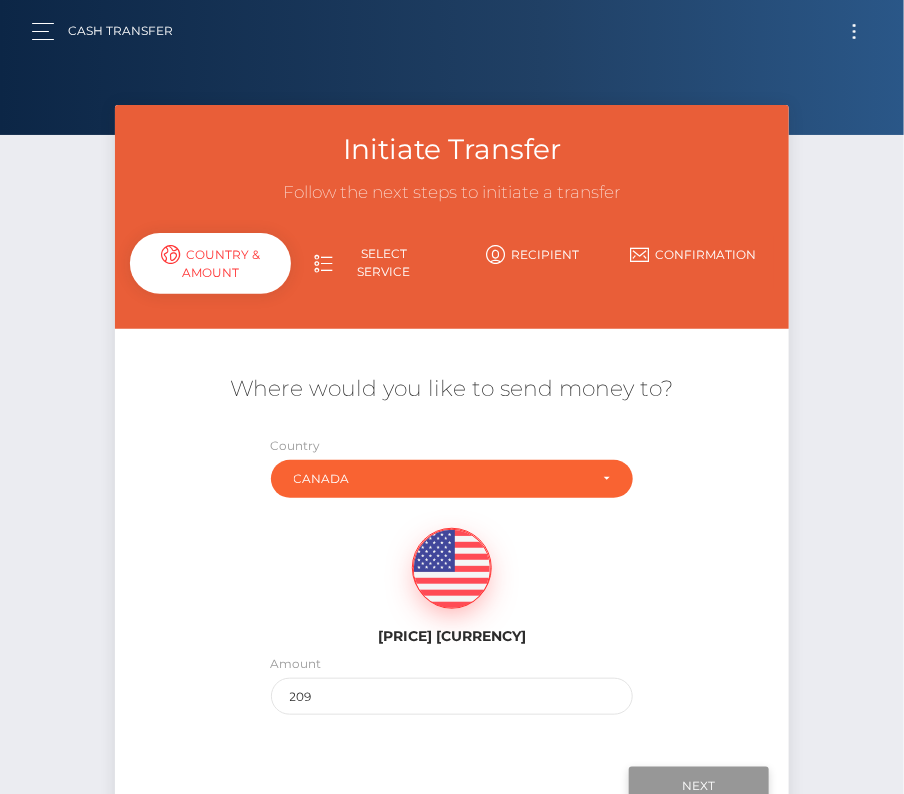 click on "Next" at bounding box center (699, 786) 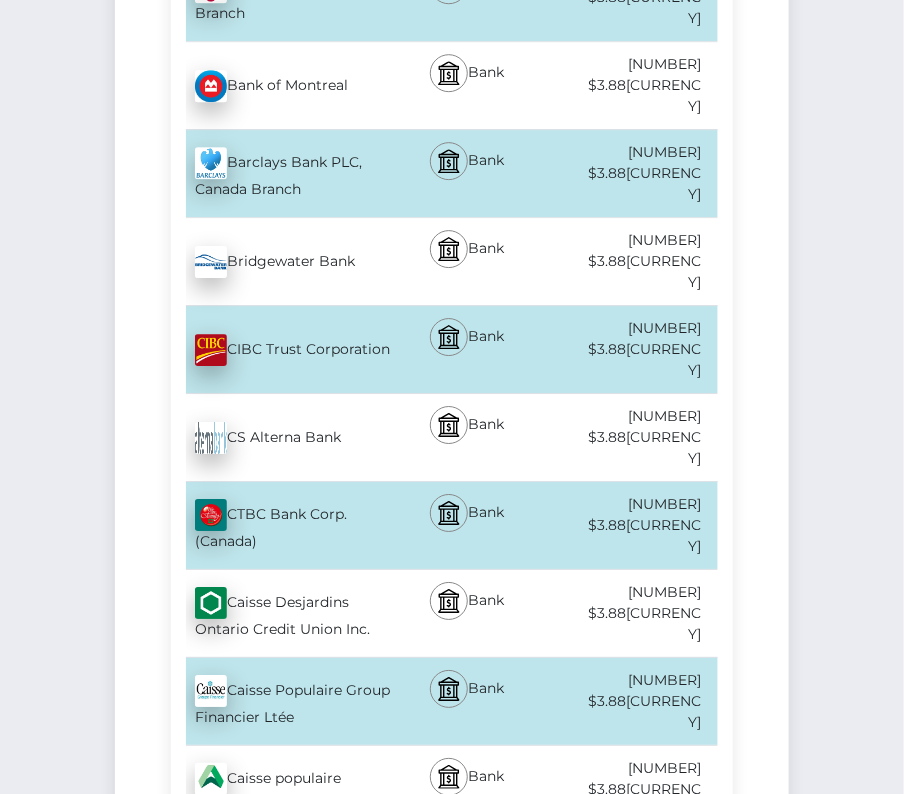 scroll, scrollTop: 1590, scrollLeft: 0, axis: vertical 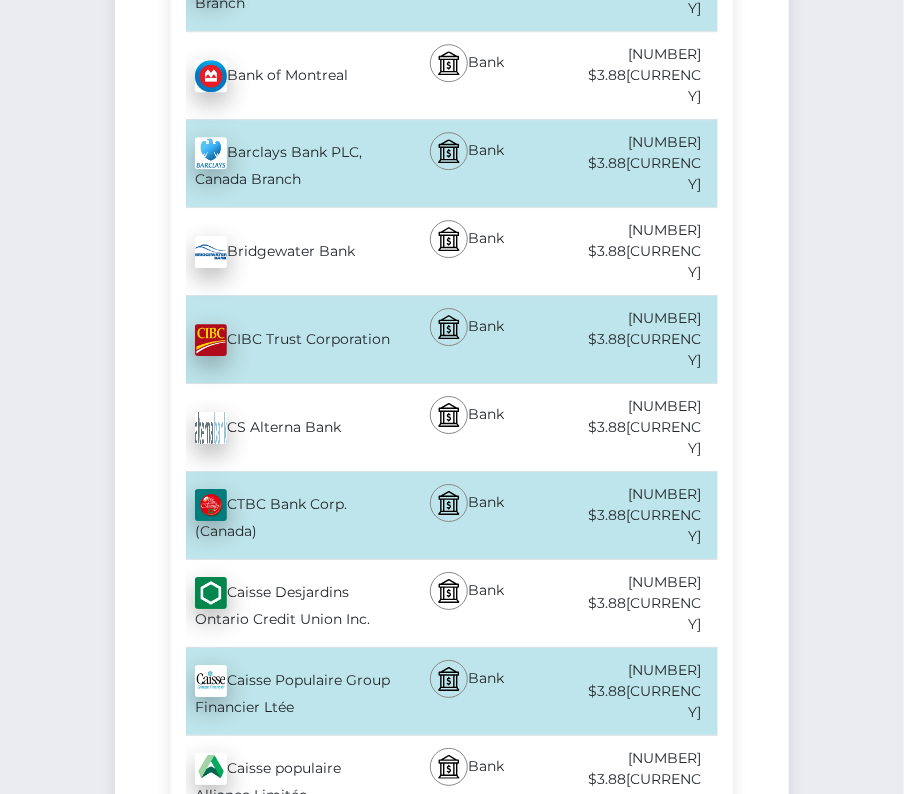 click on "Canadian Imperial Bank of Commerce  - CAD" at bounding box center (285, 956) 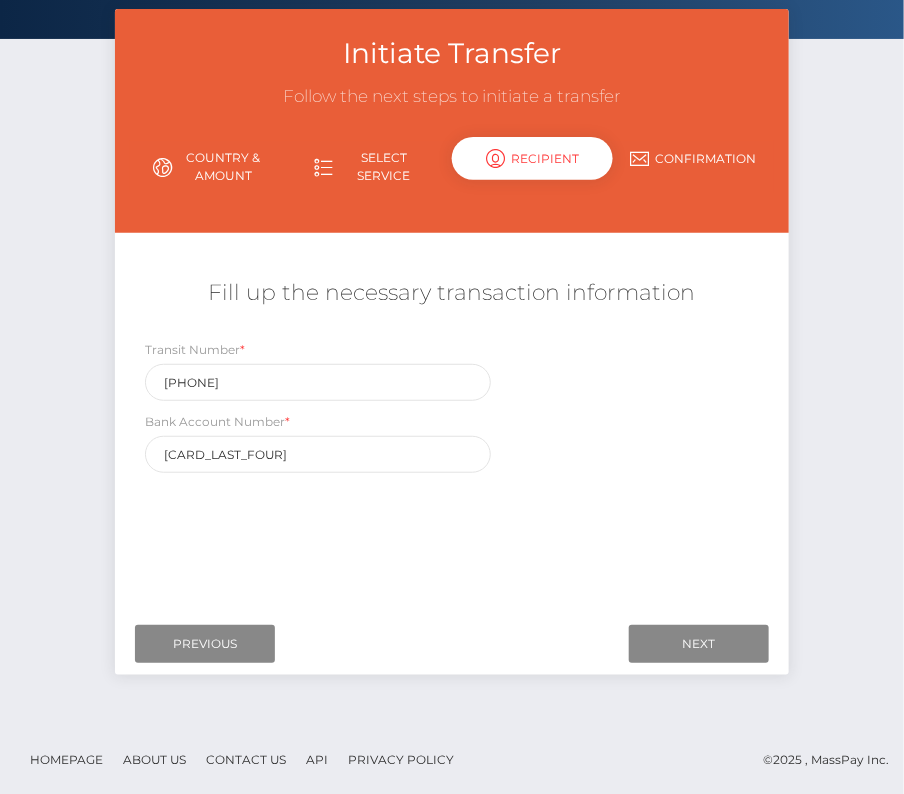 scroll, scrollTop: 0, scrollLeft: 0, axis: both 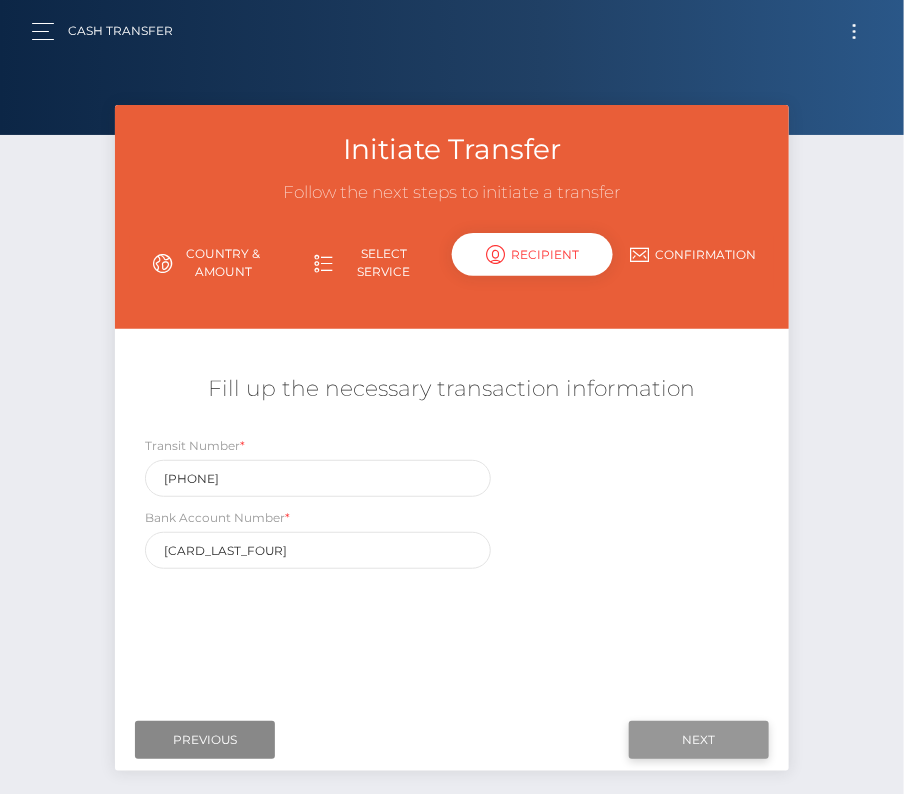 click on "Next" at bounding box center [699, 740] 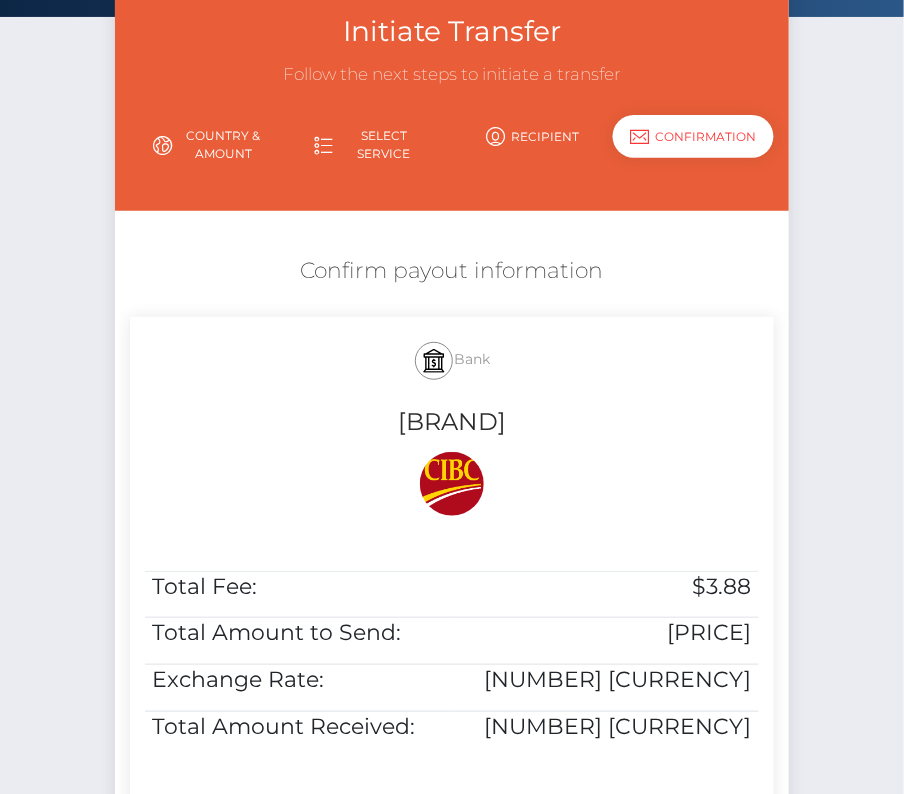 scroll, scrollTop: 408, scrollLeft: 0, axis: vertical 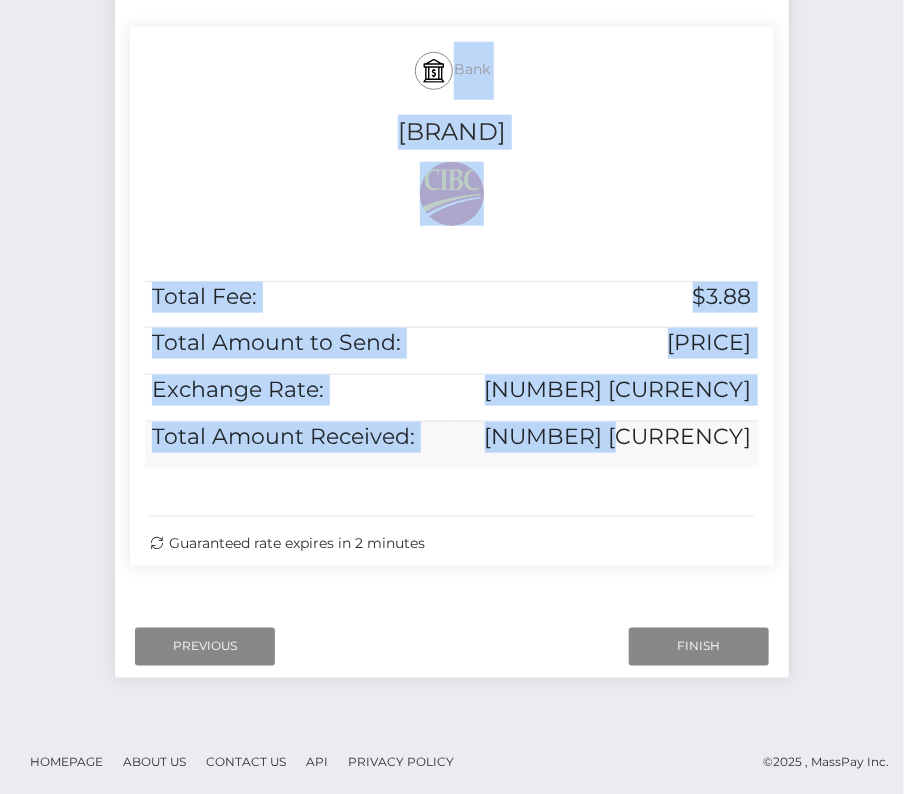 drag, startPoint x: 385, startPoint y: 49, endPoint x: 756, endPoint y: 430, distance: 531.7913 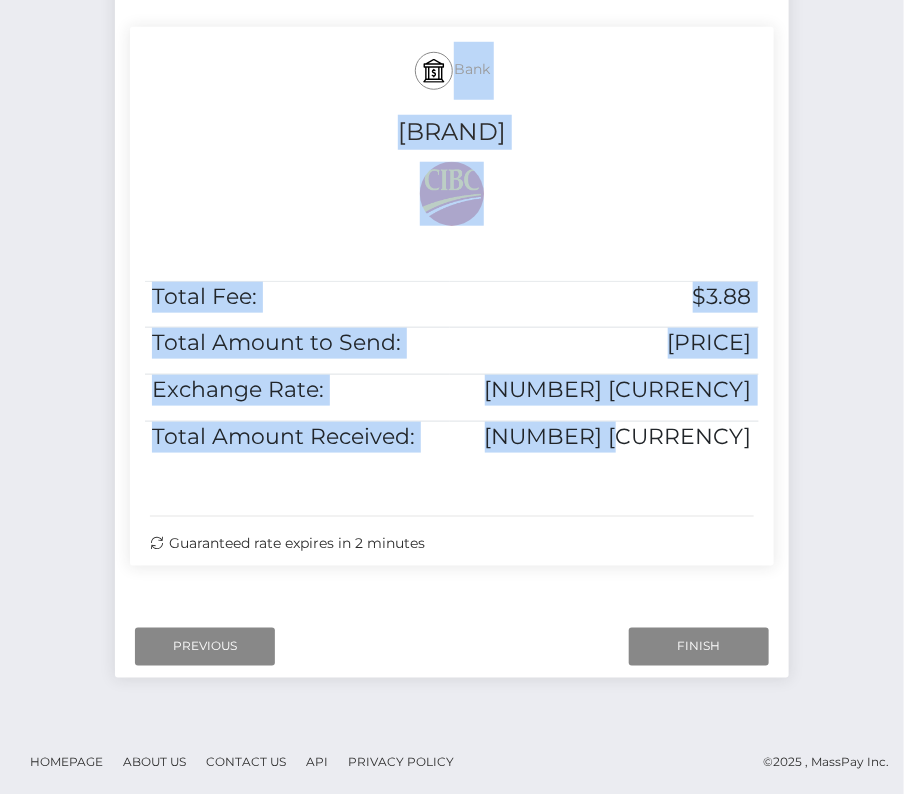 copy on "Bank
Canadian Imperial Bank of Commerce
Total Fee:
$3.88
Total Amount to Send:
$209.00
Exchange Rate:
1.32 CAD
Total Amount Received:
275.52 CAD" 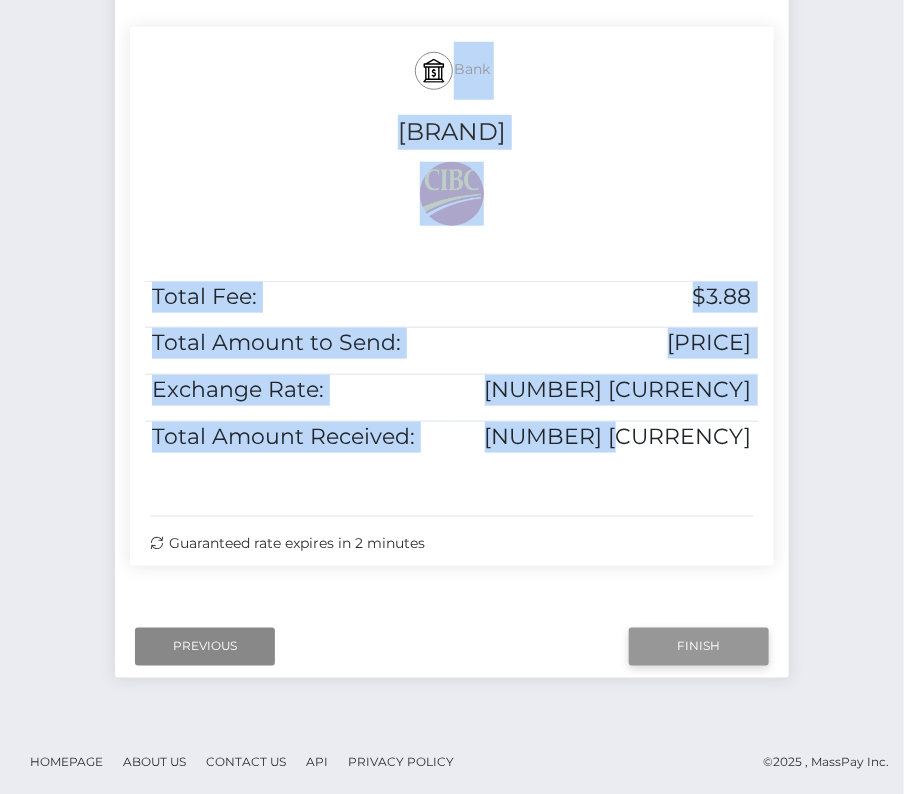 click on "Finish" at bounding box center [699, 647] 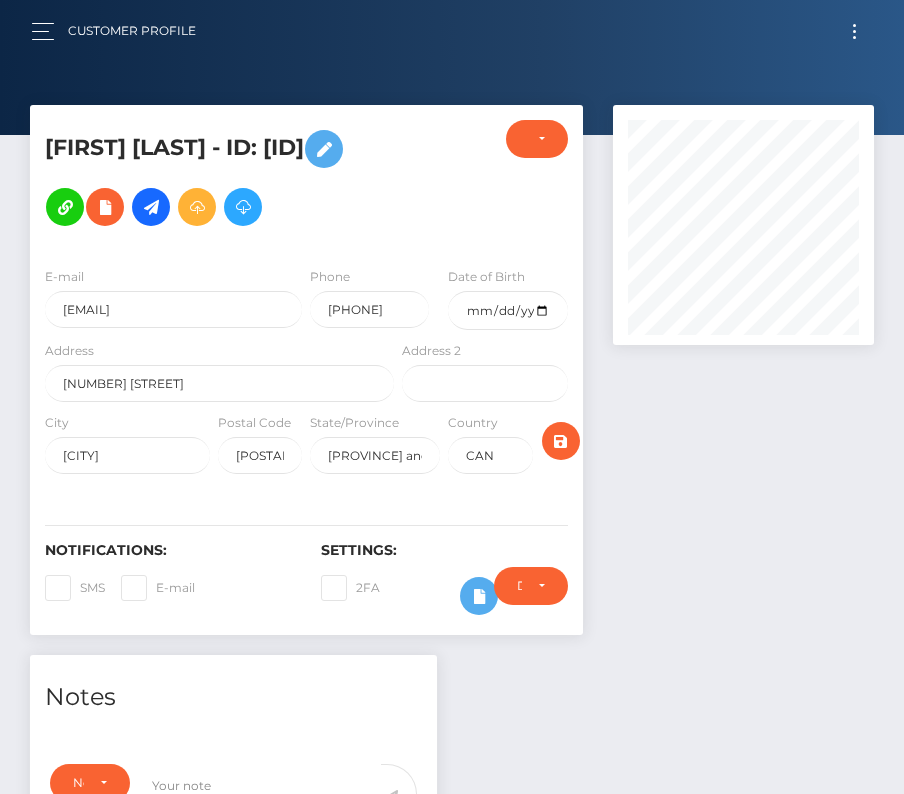 scroll, scrollTop: 0, scrollLeft: 0, axis: both 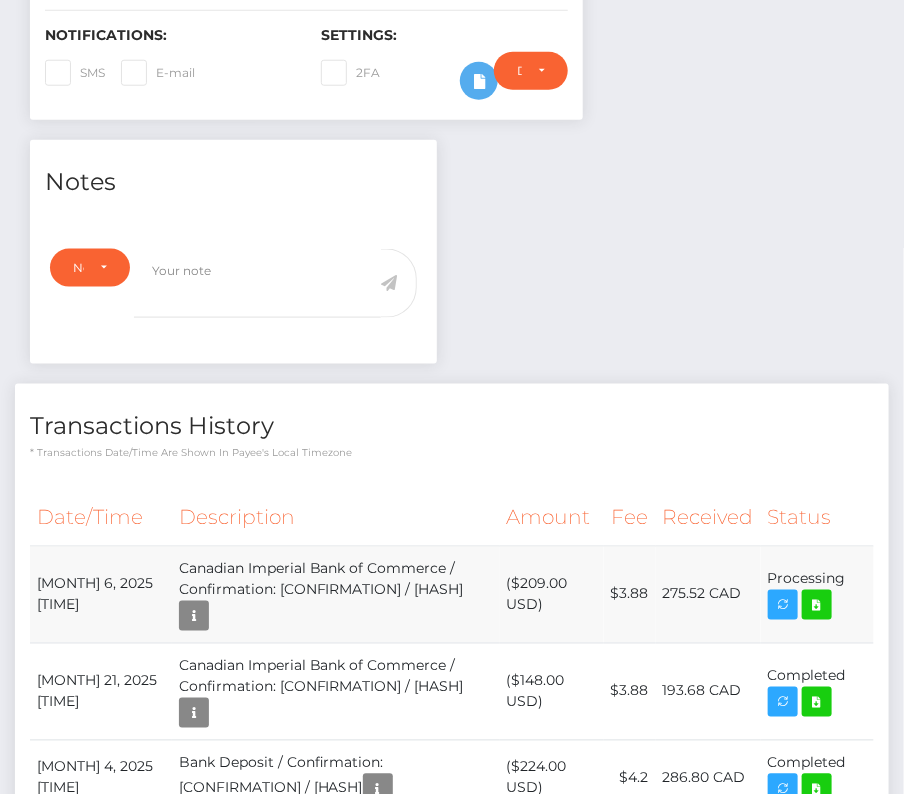 drag, startPoint x: 38, startPoint y: 605, endPoint x: 852, endPoint y: 605, distance: 814 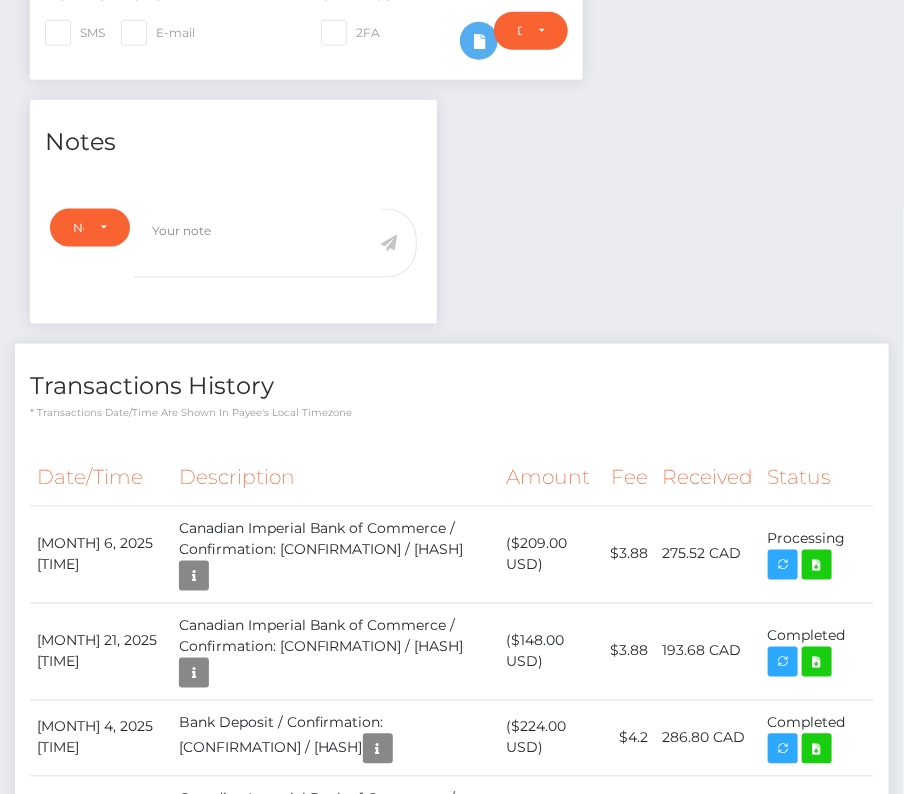 scroll, scrollTop: 0, scrollLeft: 0, axis: both 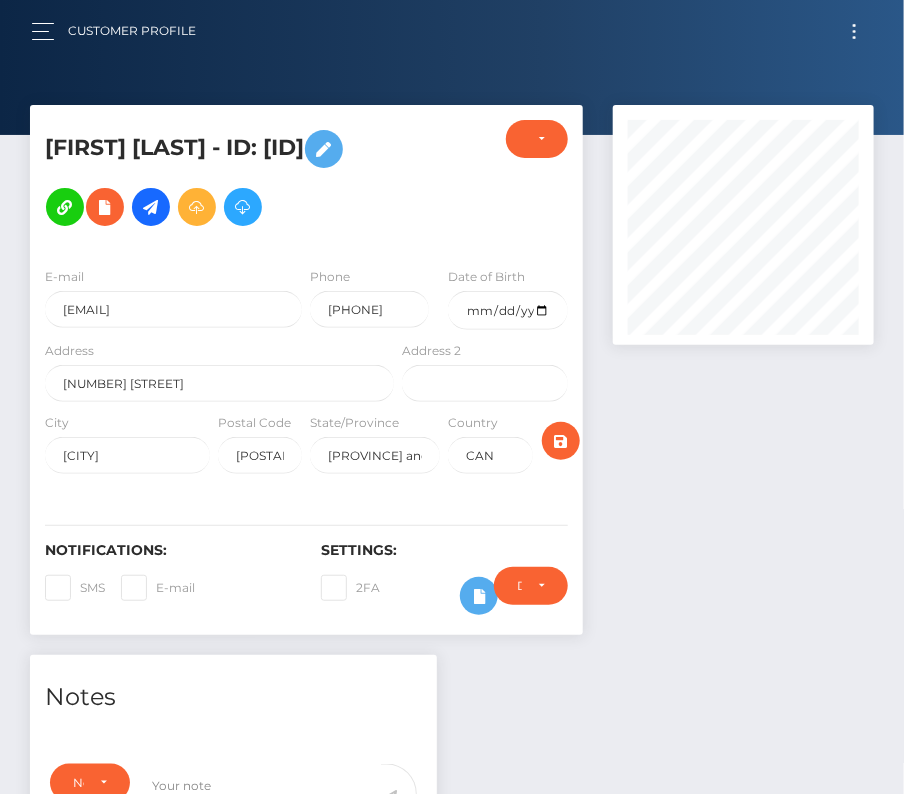 click on "Postal Code" at bounding box center [254, 423] 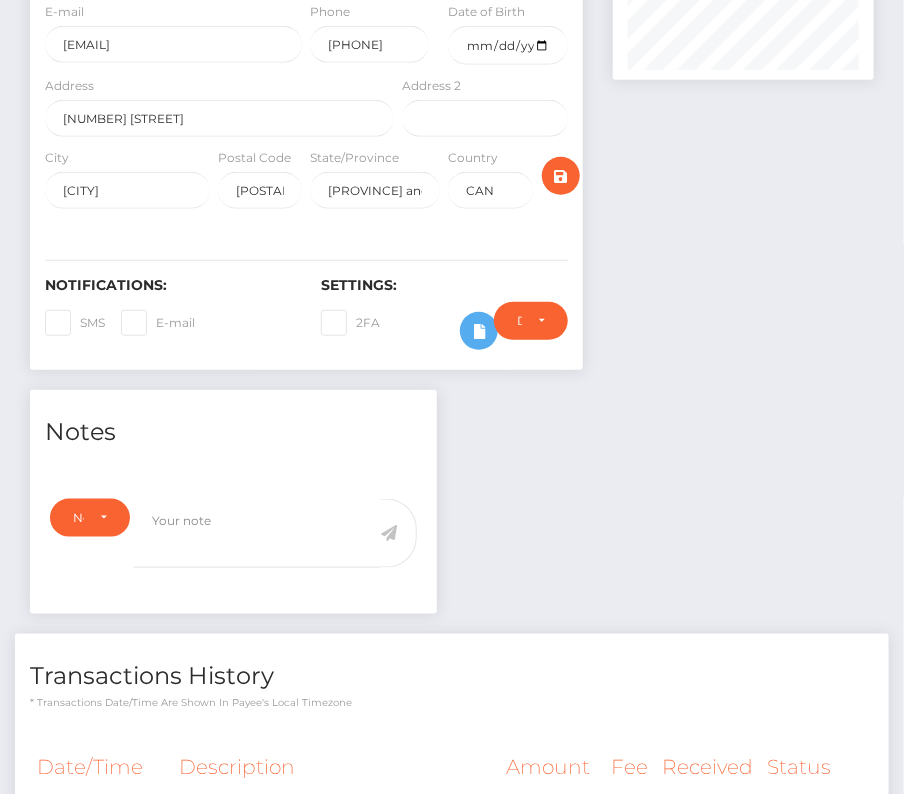 scroll, scrollTop: 548, scrollLeft: 0, axis: vertical 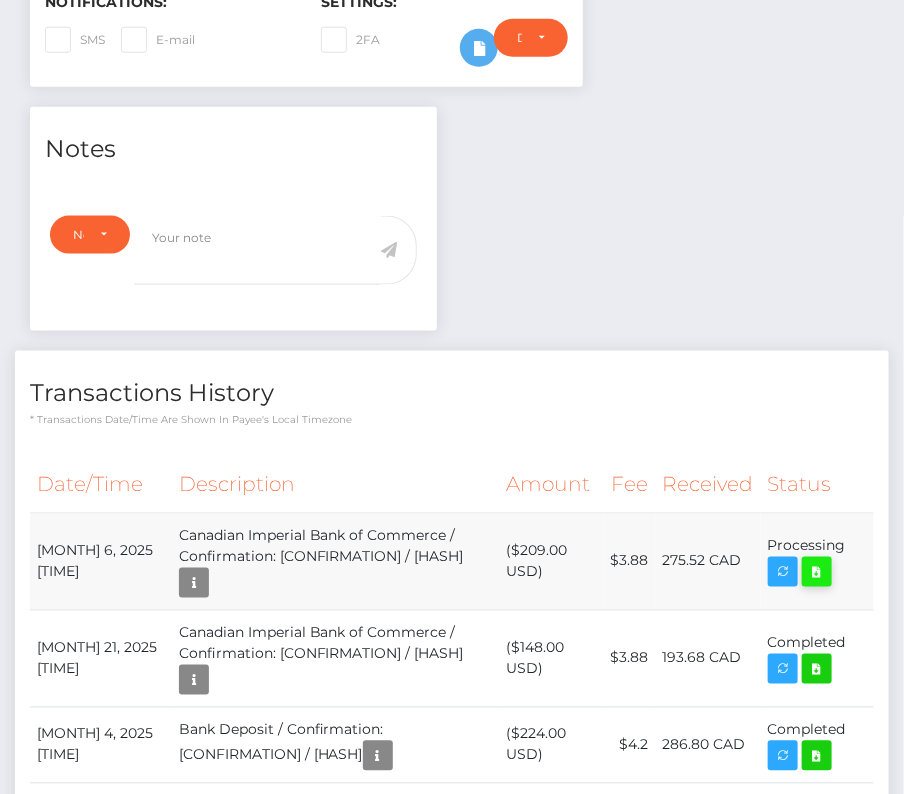 click at bounding box center (817, 572) 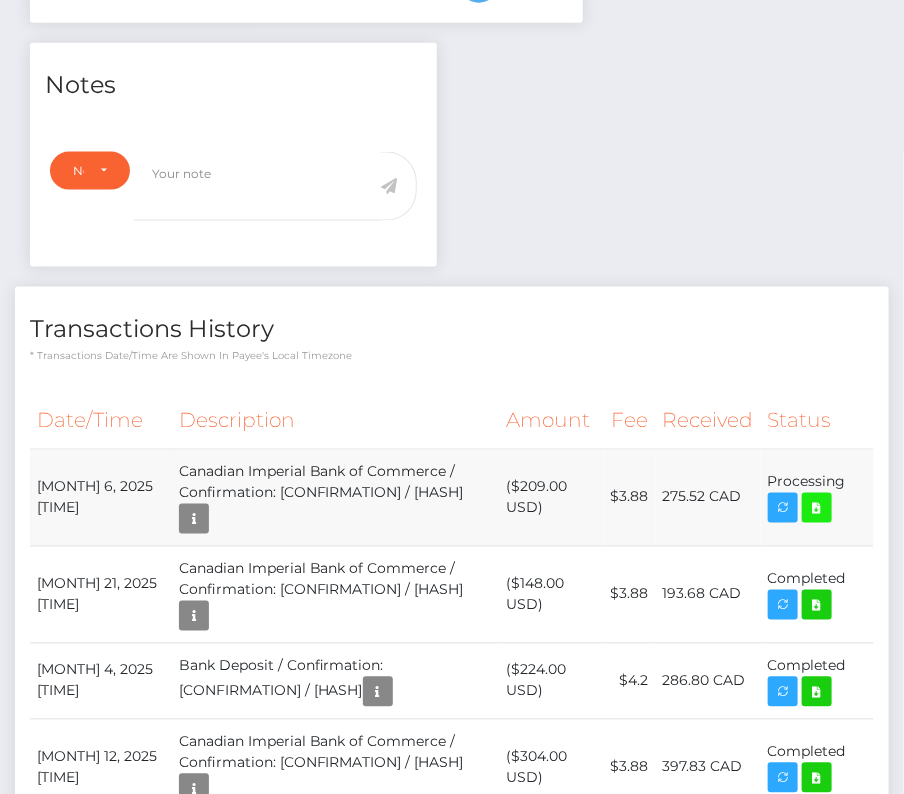 scroll, scrollTop: 611, scrollLeft: 0, axis: vertical 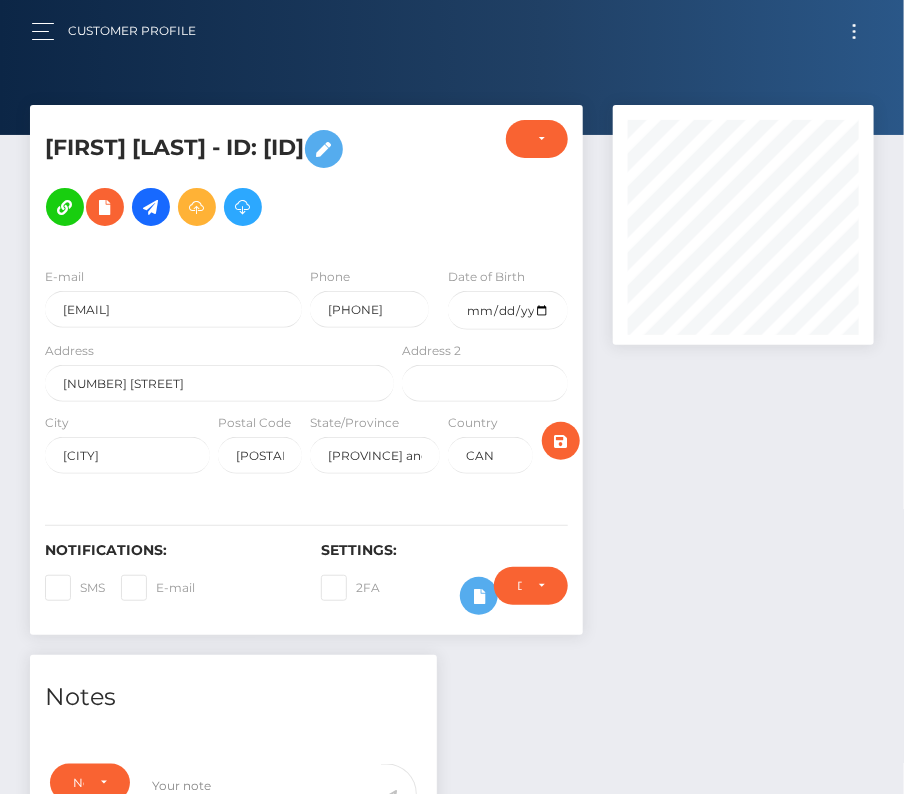 click at bounding box center [854, 31] 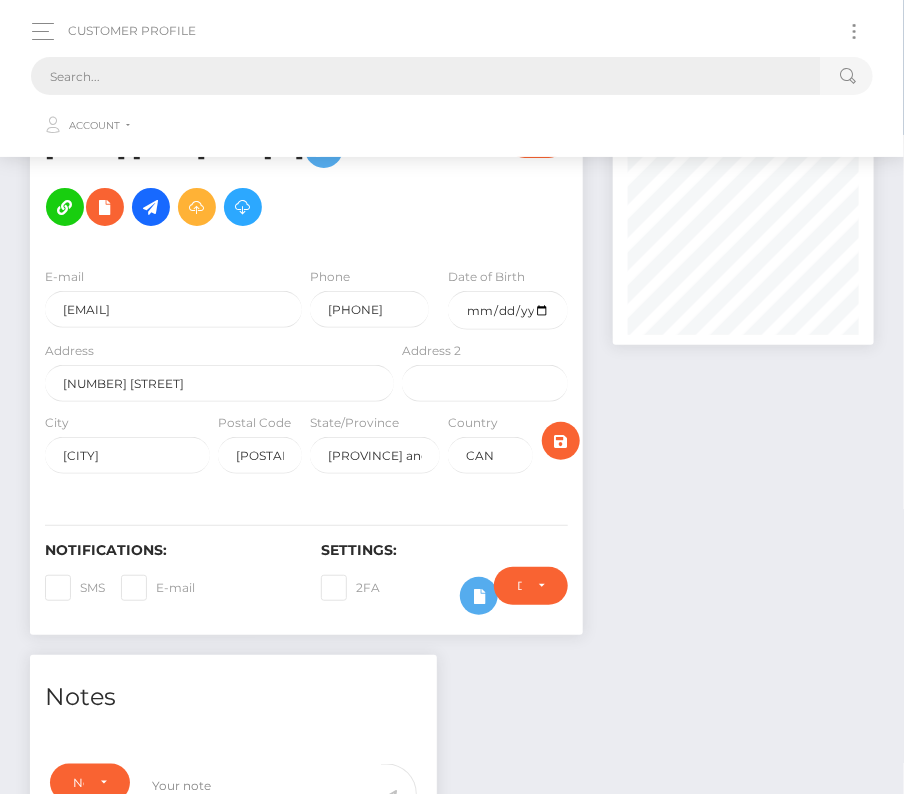 click at bounding box center (426, 76) 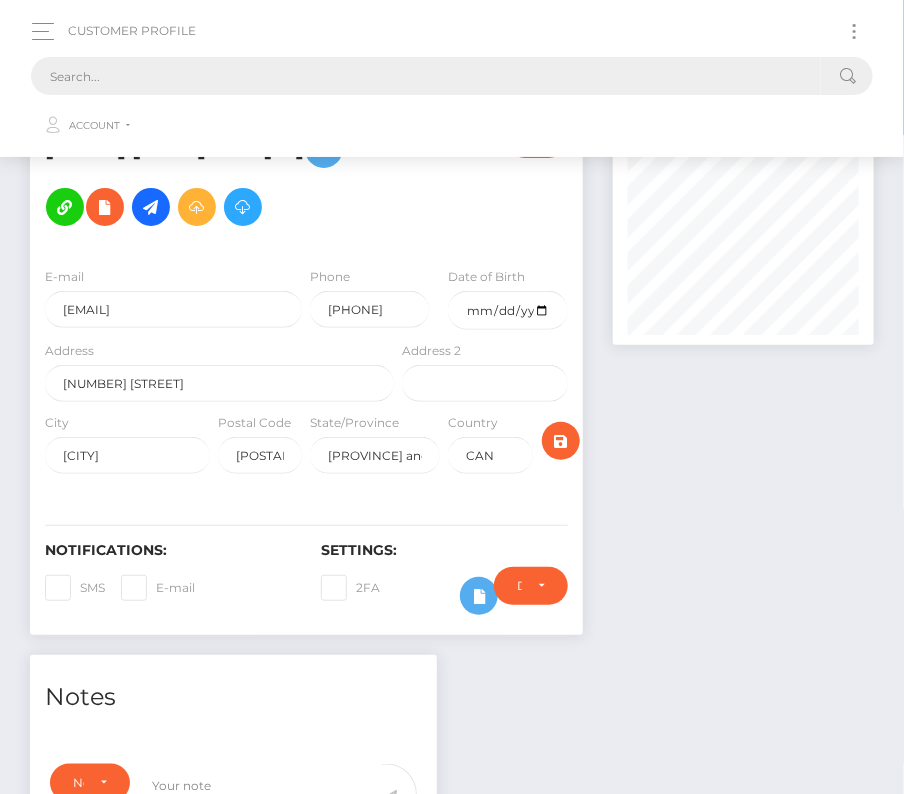paste on "2102939" 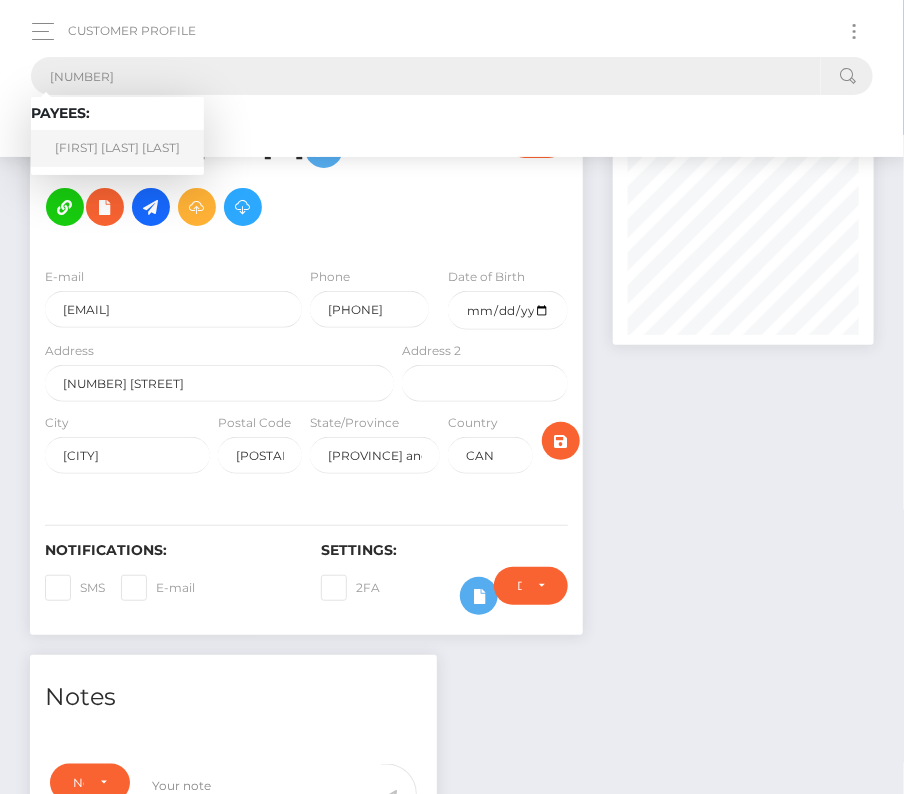 type on "2102939" 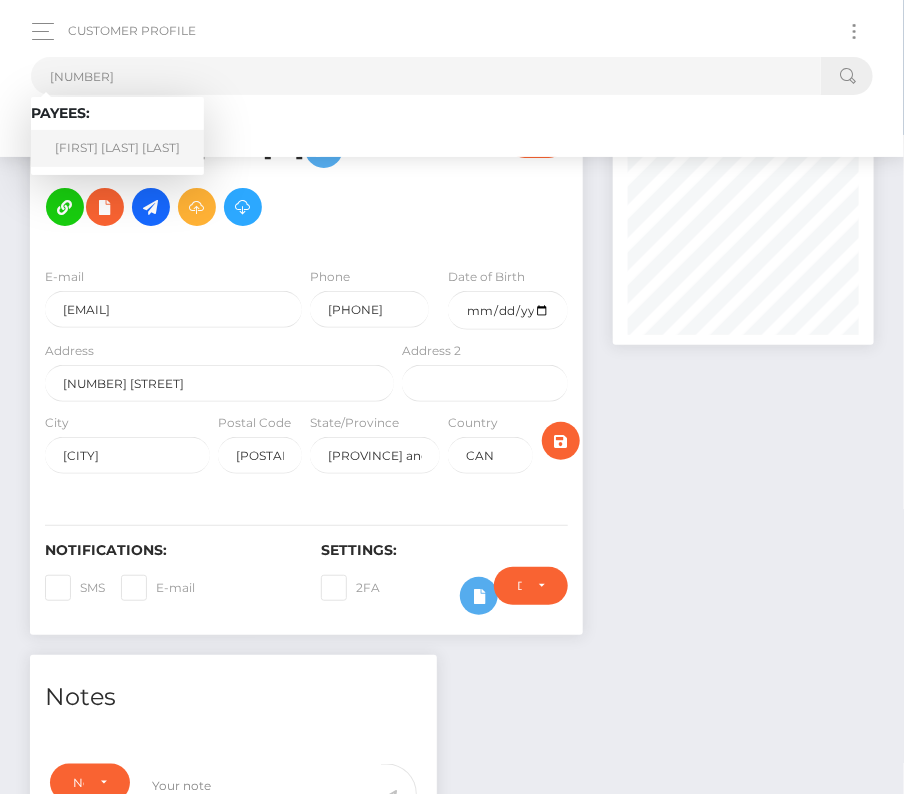 click on "Long Cat Nguyen Le" at bounding box center [117, 148] 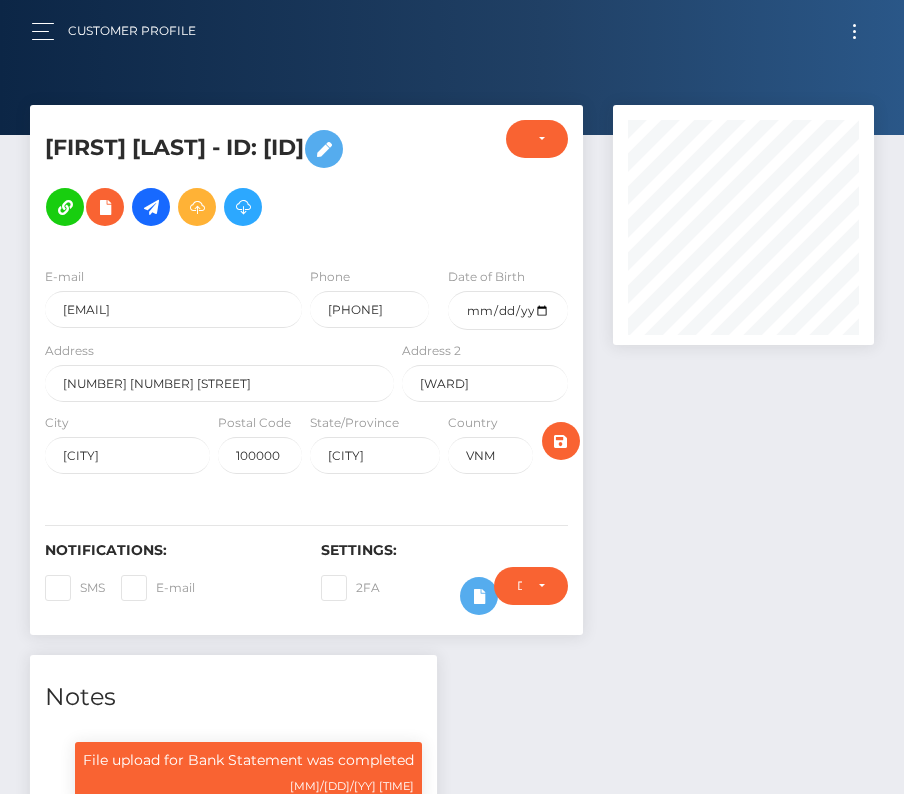 scroll, scrollTop: 0, scrollLeft: 0, axis: both 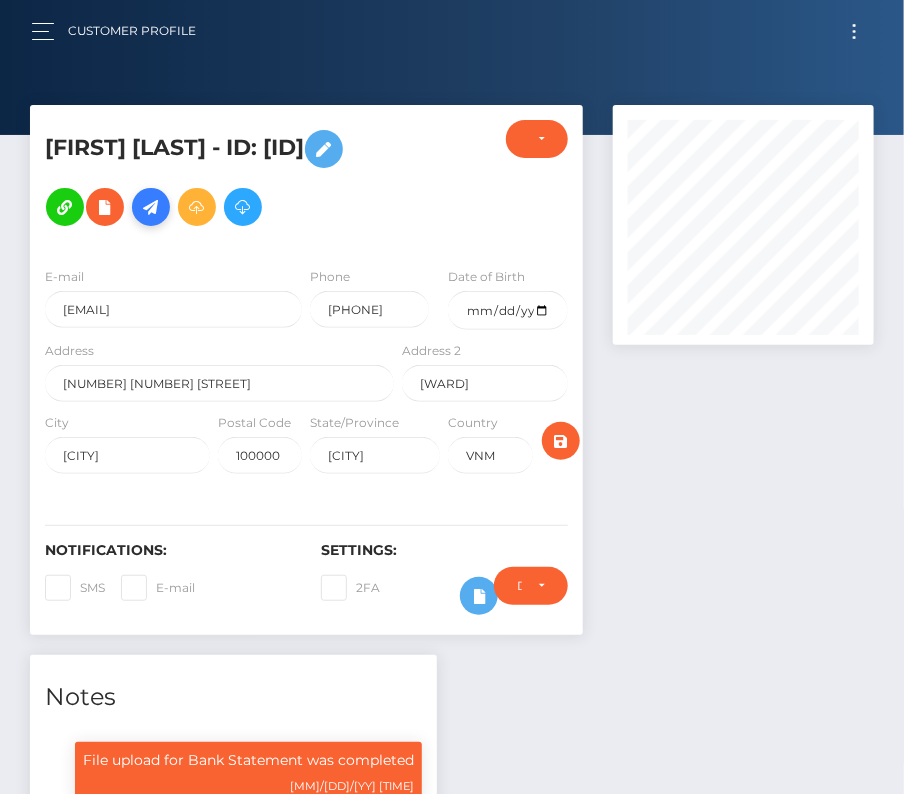 click at bounding box center (151, 207) 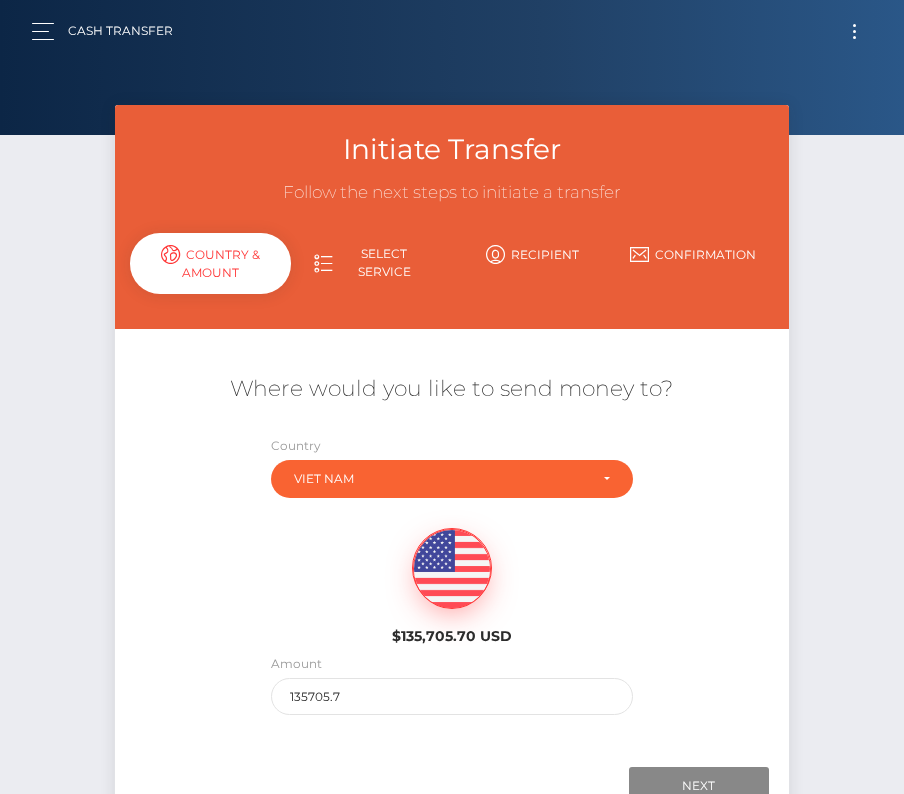 scroll, scrollTop: 0, scrollLeft: 0, axis: both 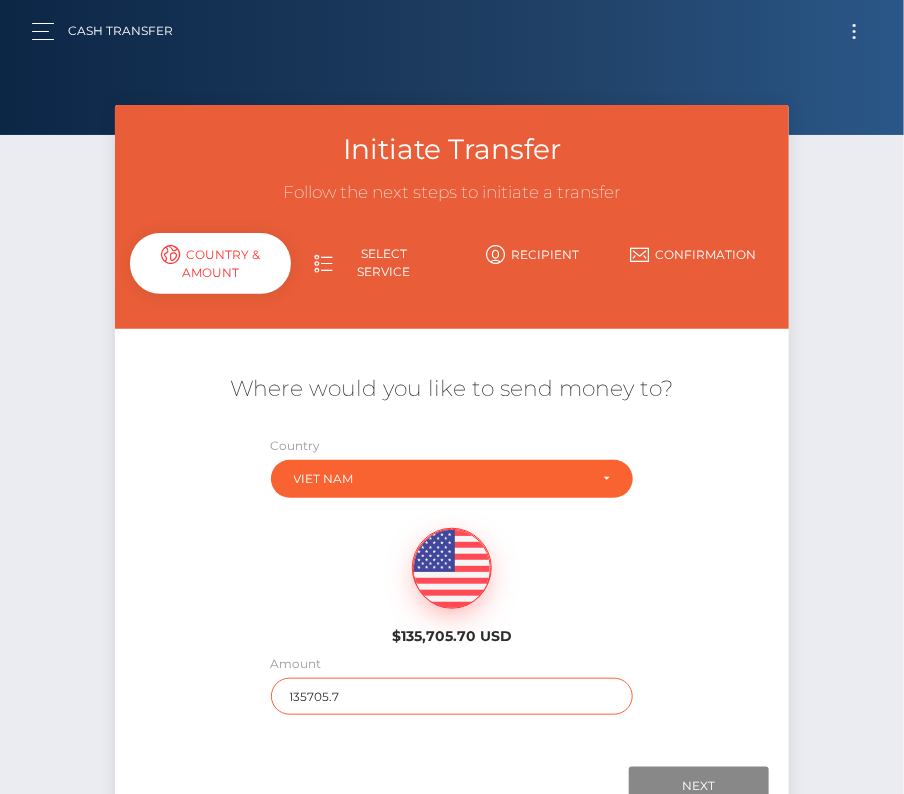 click on "135705.7" at bounding box center (452, 696) 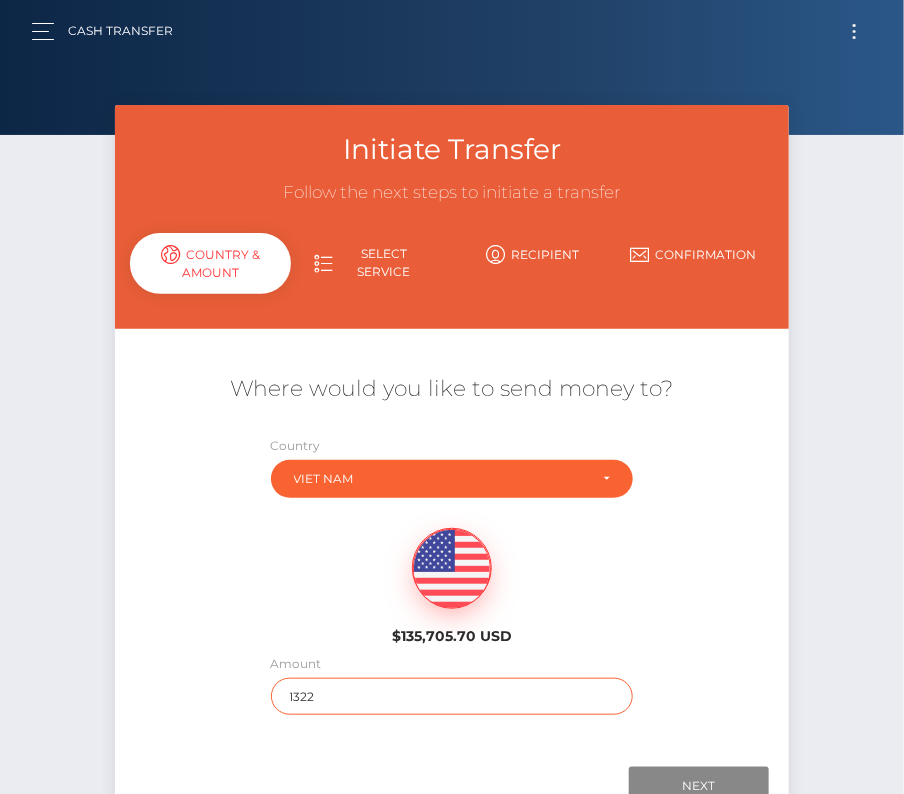 type on "1322" 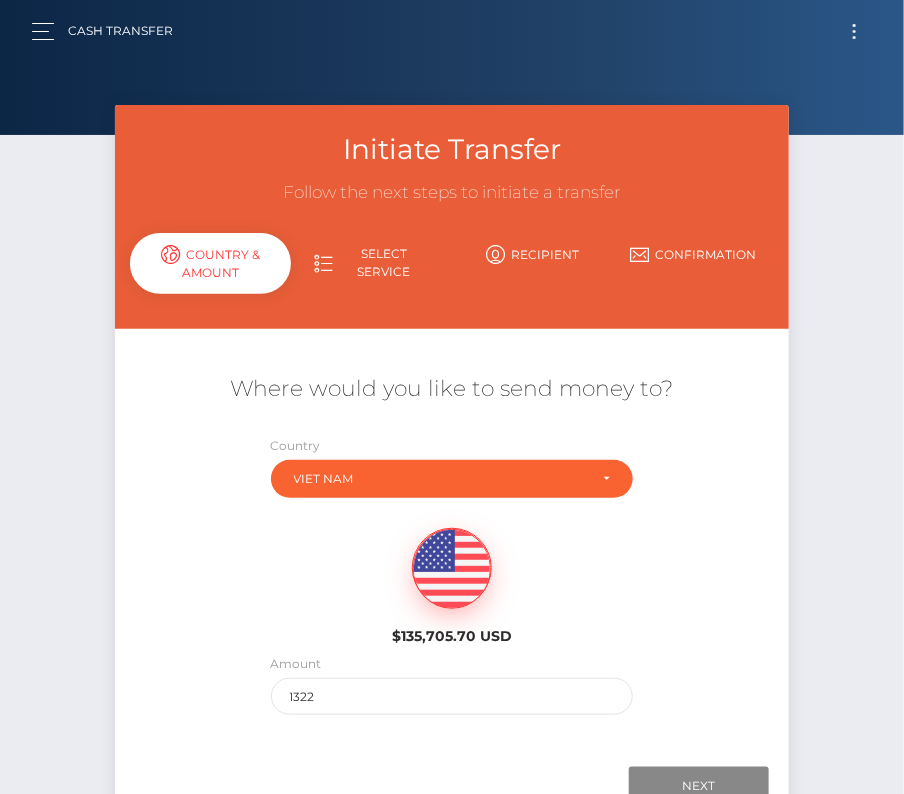click on "Amount" at bounding box center [296, 664] 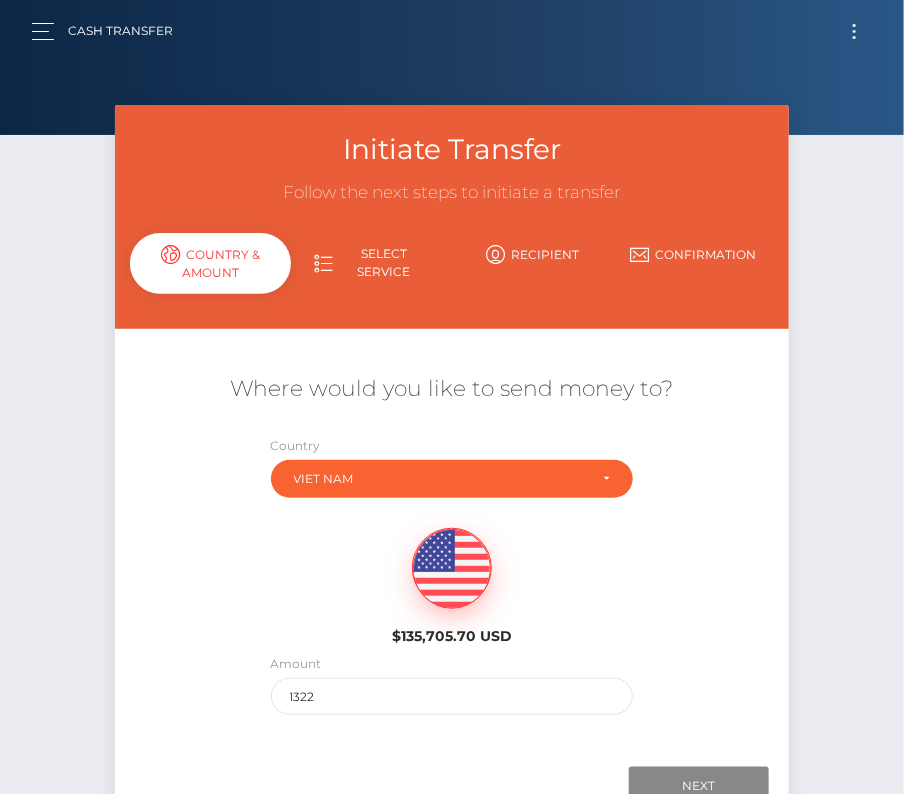 click at bounding box center [854, 31] 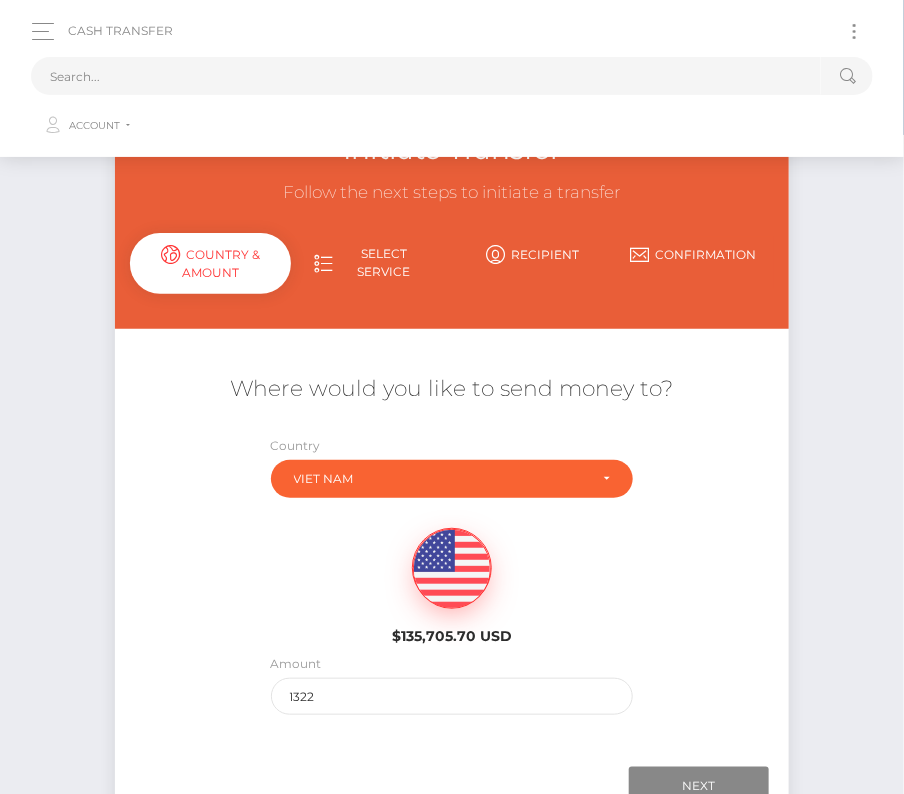 click at bounding box center [854, 31] 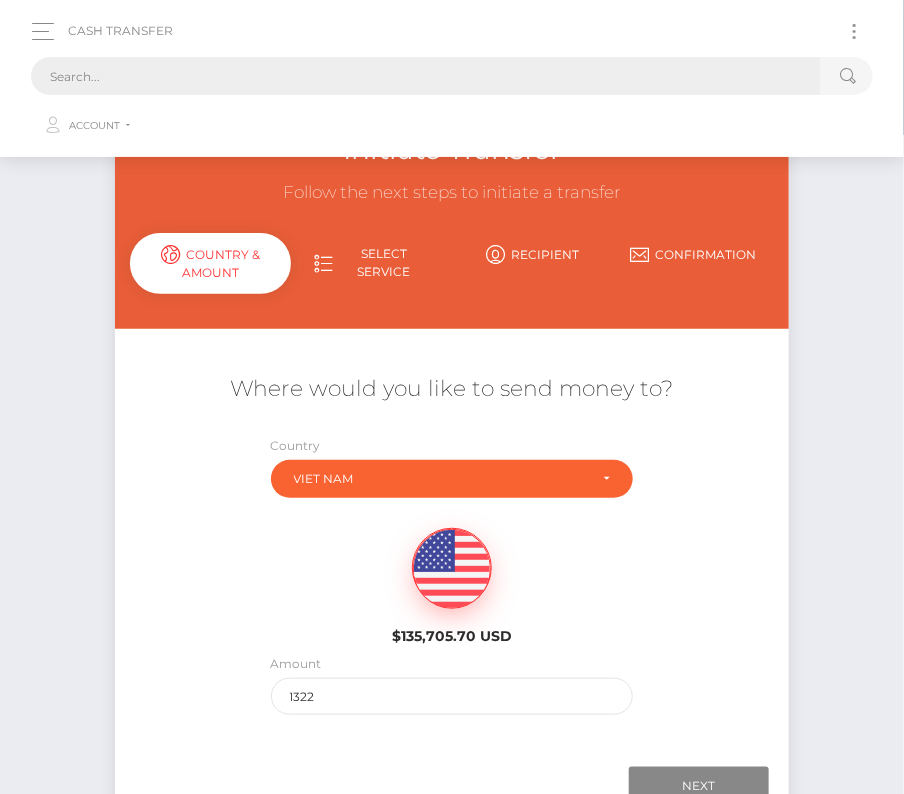 click at bounding box center (426, 76) 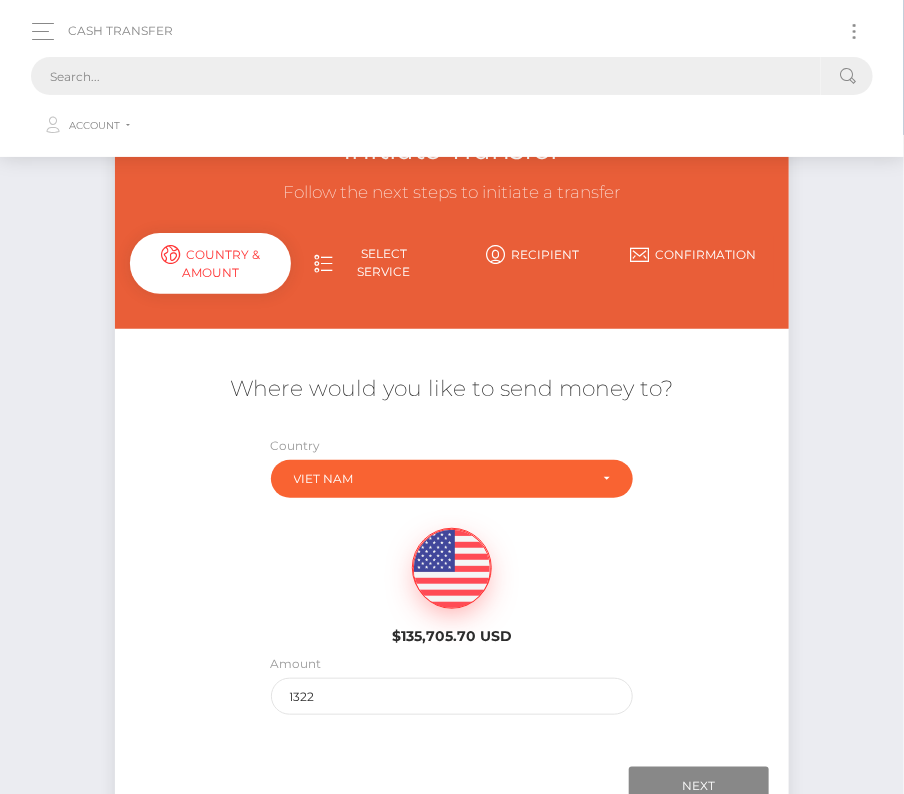 paste on ""I'm currently applying for a Tax ID in my country for the first time so it might take a week or two before I can submit the form"" 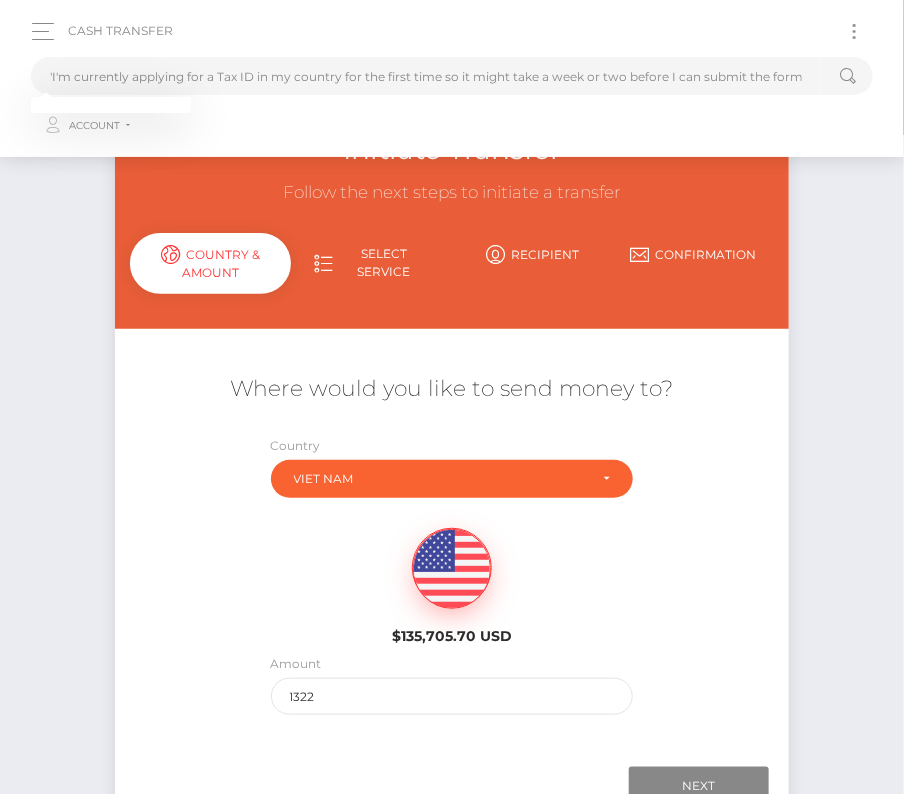 scroll, scrollTop: 0, scrollLeft: 0, axis: both 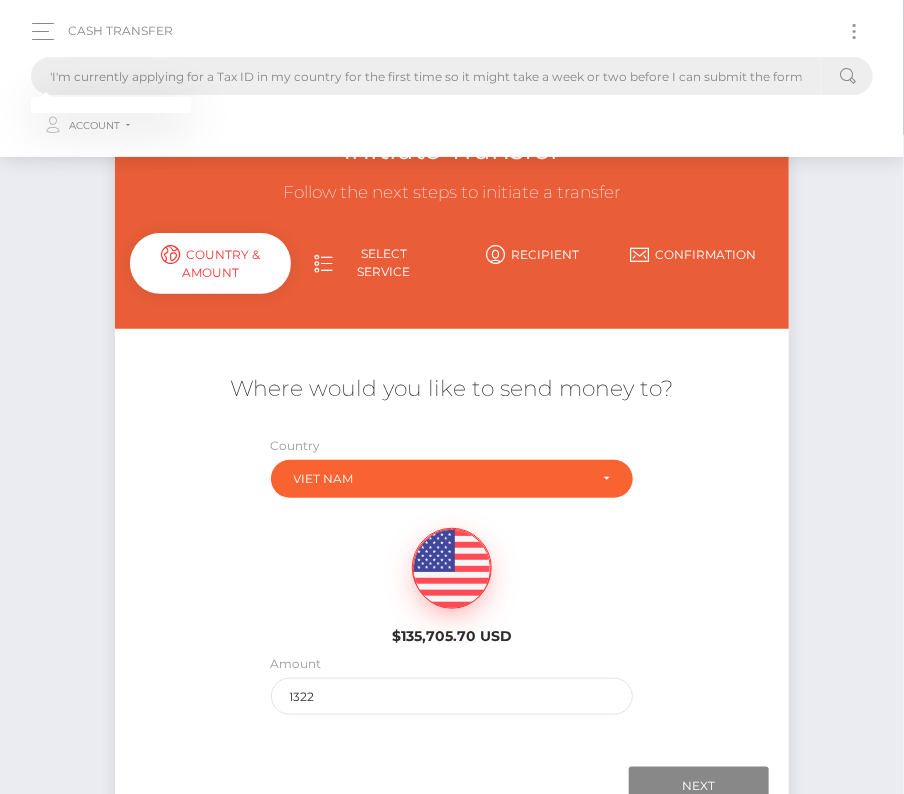 drag, startPoint x: 59, startPoint y: 73, endPoint x: 802, endPoint y: 84, distance: 743.0814 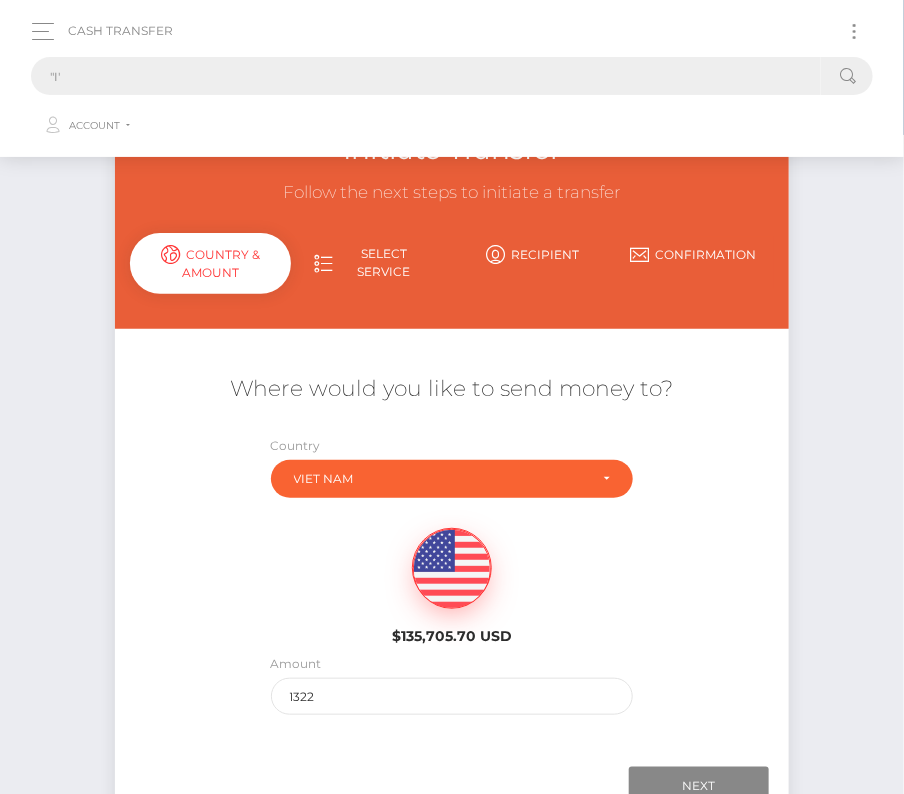 scroll, scrollTop: 0, scrollLeft: 0, axis: both 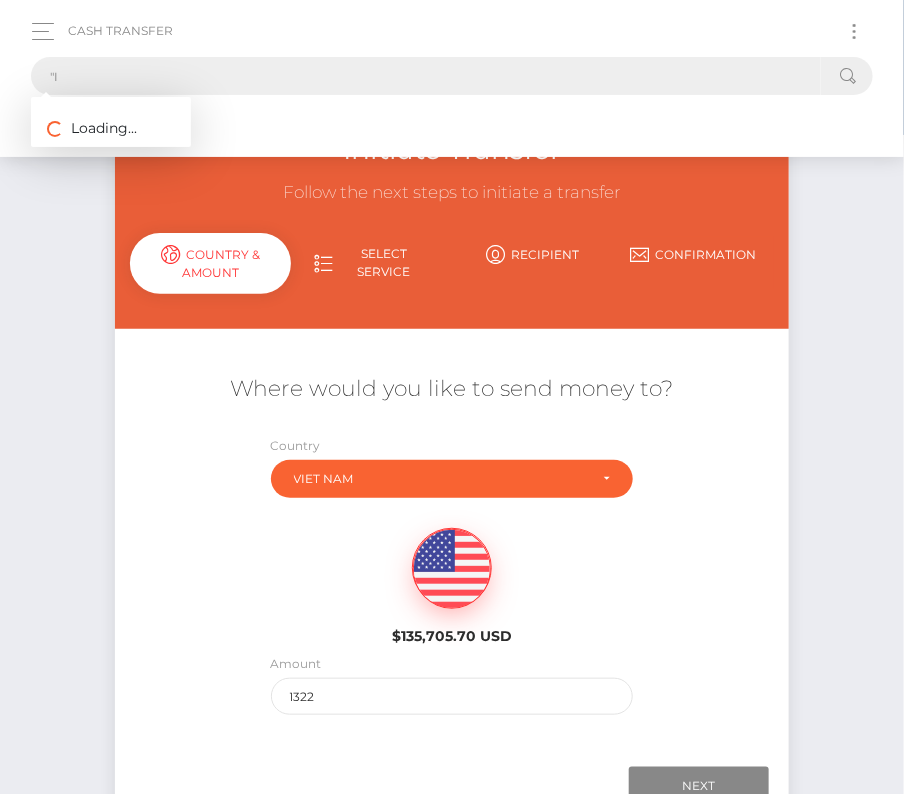 type on """ 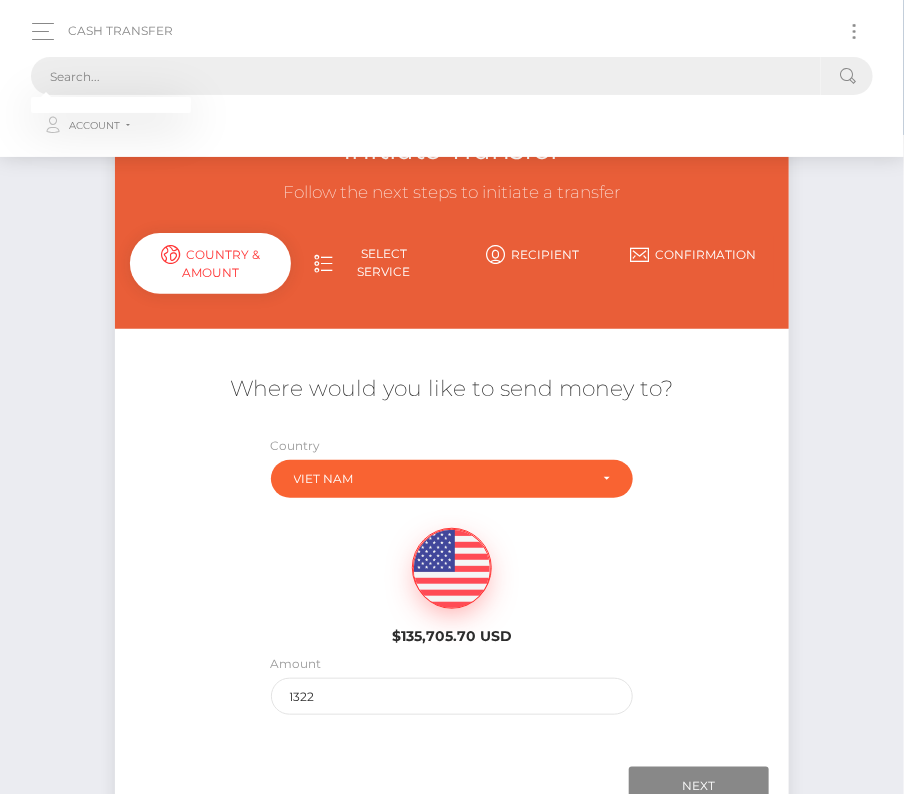 paste on "[NUMBER]" 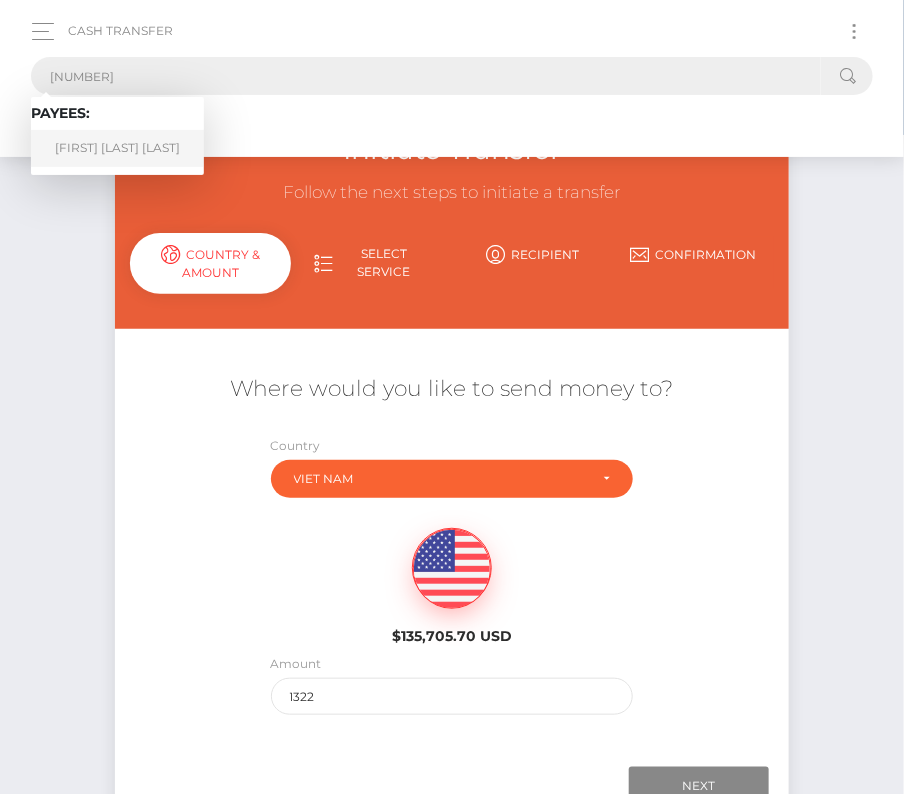 type on "[NUMBER]" 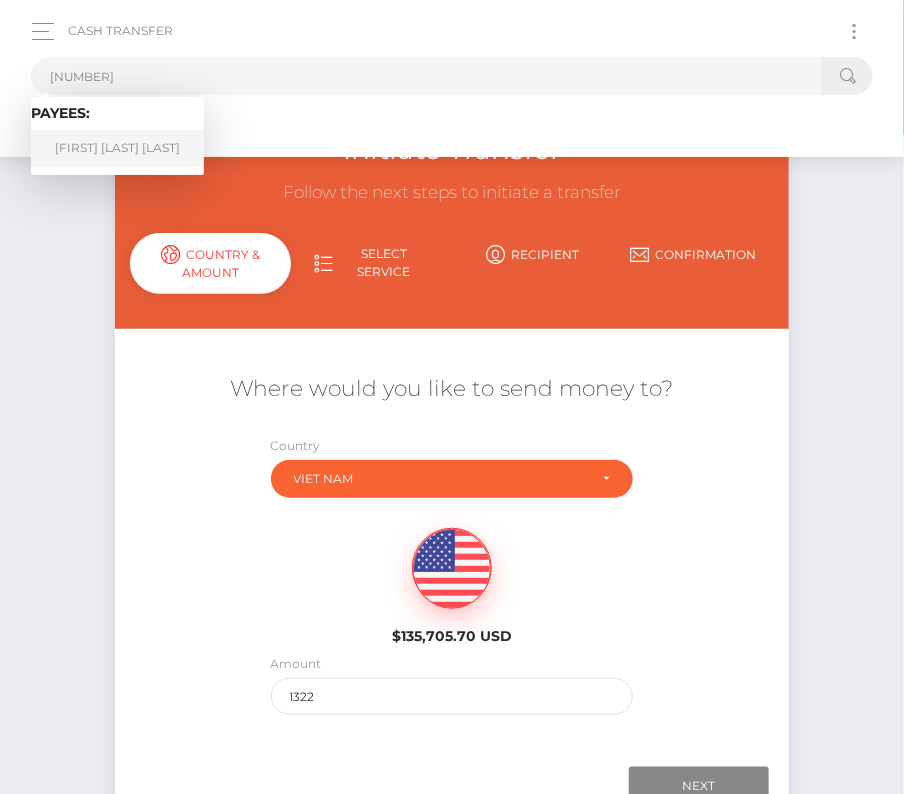 click on "[FIRST] [LAST] [LAST]" at bounding box center (117, 148) 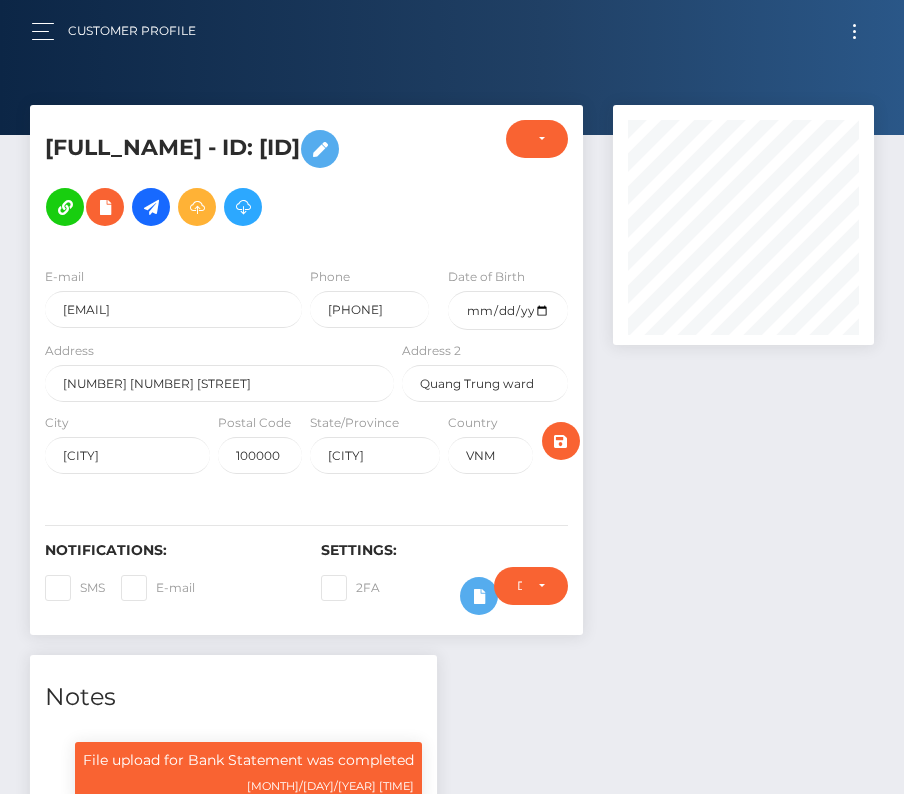 scroll, scrollTop: 798, scrollLeft: 0, axis: vertical 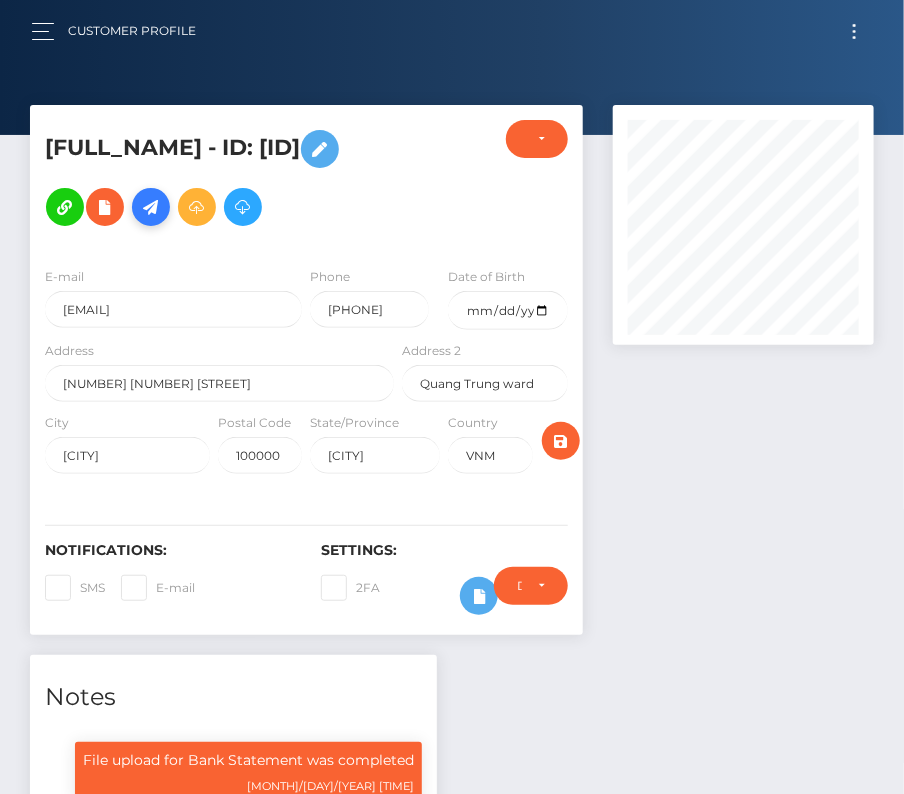 click at bounding box center [151, 207] 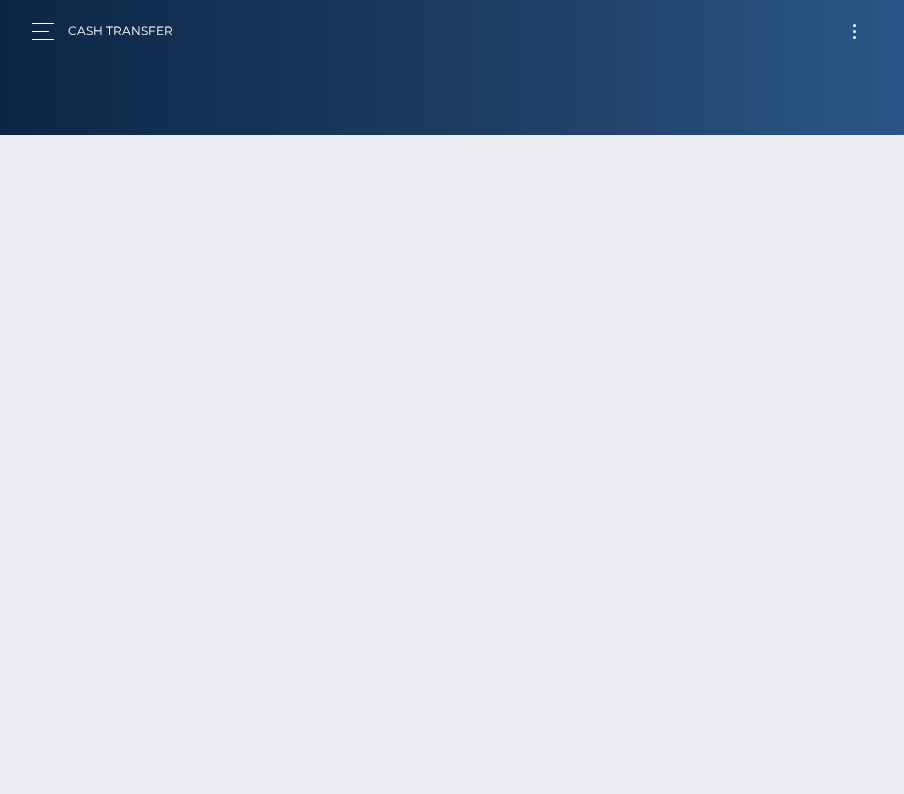 scroll, scrollTop: 0, scrollLeft: 0, axis: both 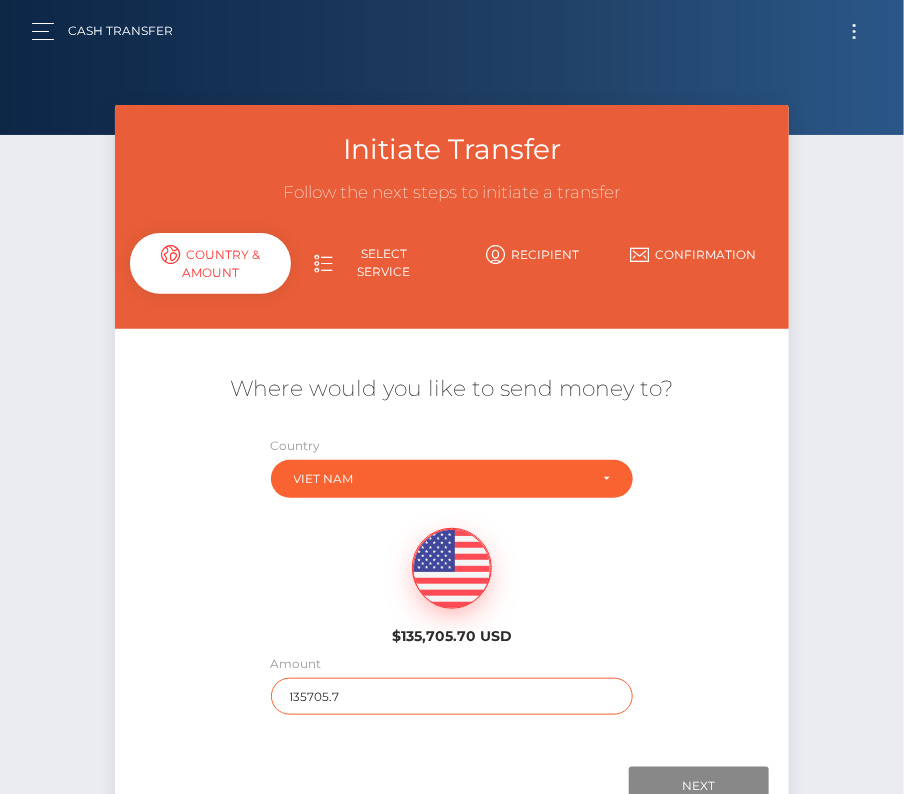 click on "135705.7" at bounding box center (452, 696) 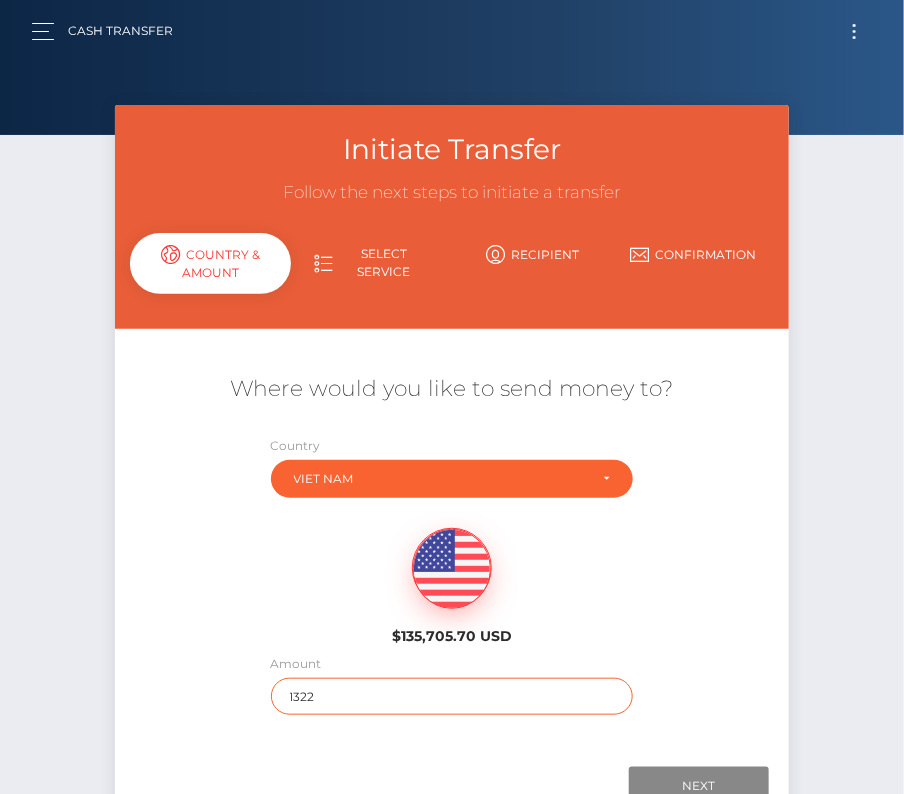 scroll, scrollTop: 94, scrollLeft: 0, axis: vertical 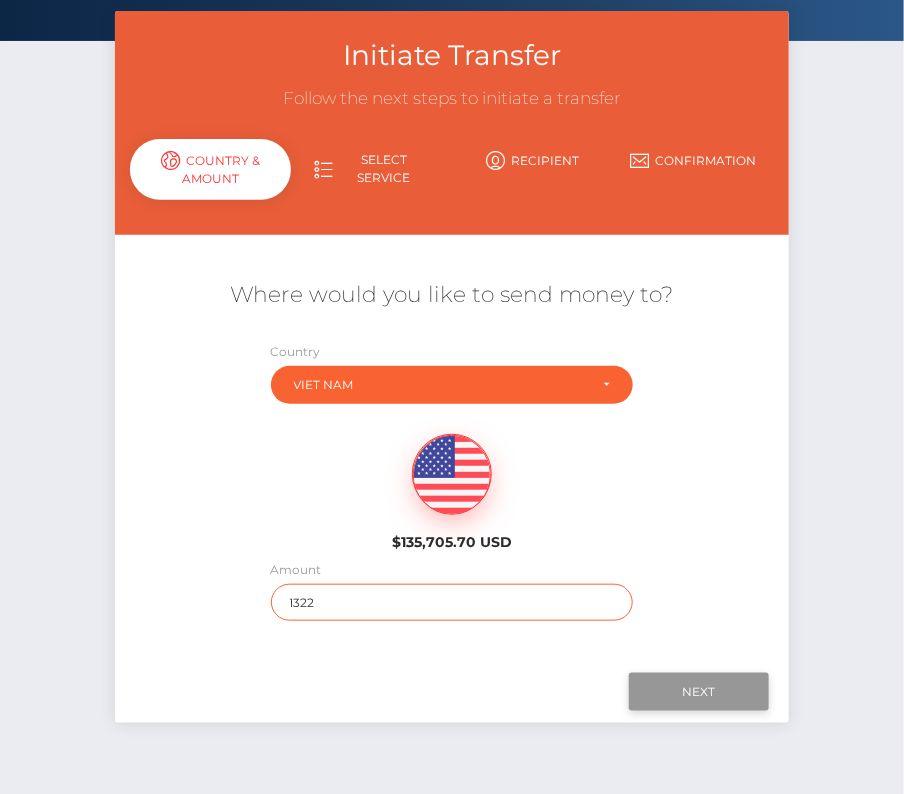 type on "1322" 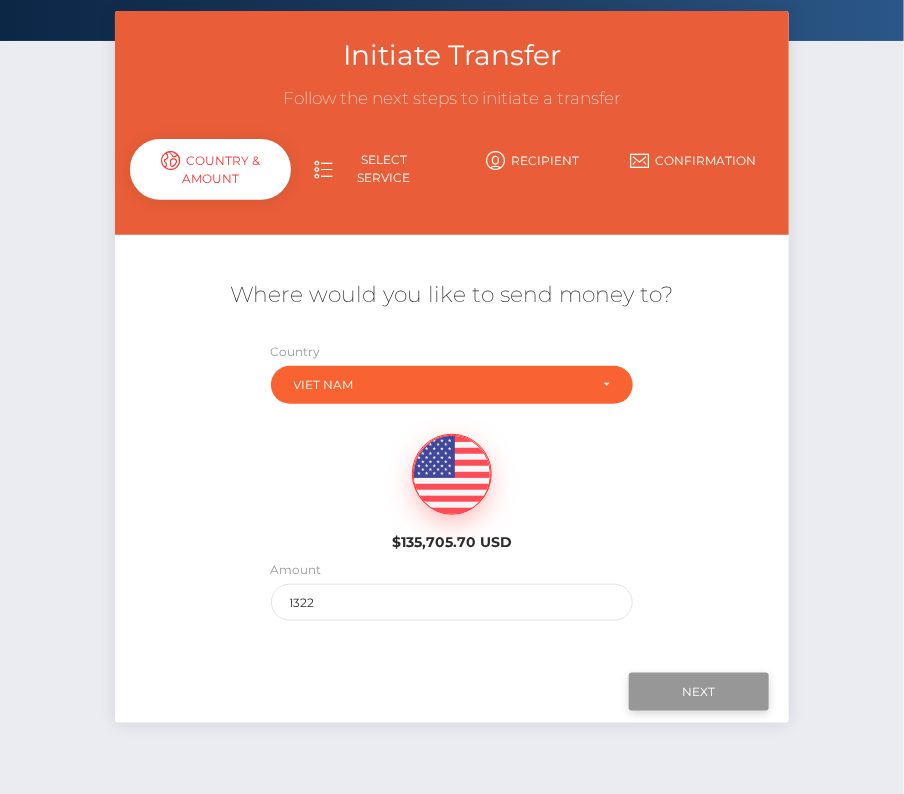 click on "Next" at bounding box center [699, 692] 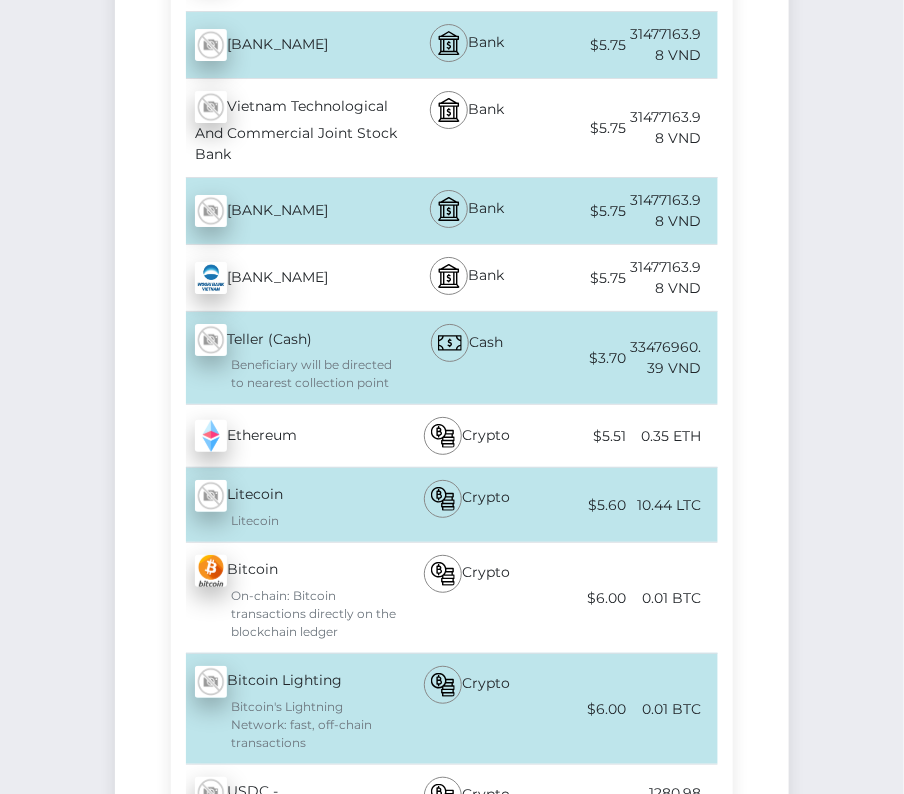 scroll, scrollTop: 8021, scrollLeft: 0, axis: vertical 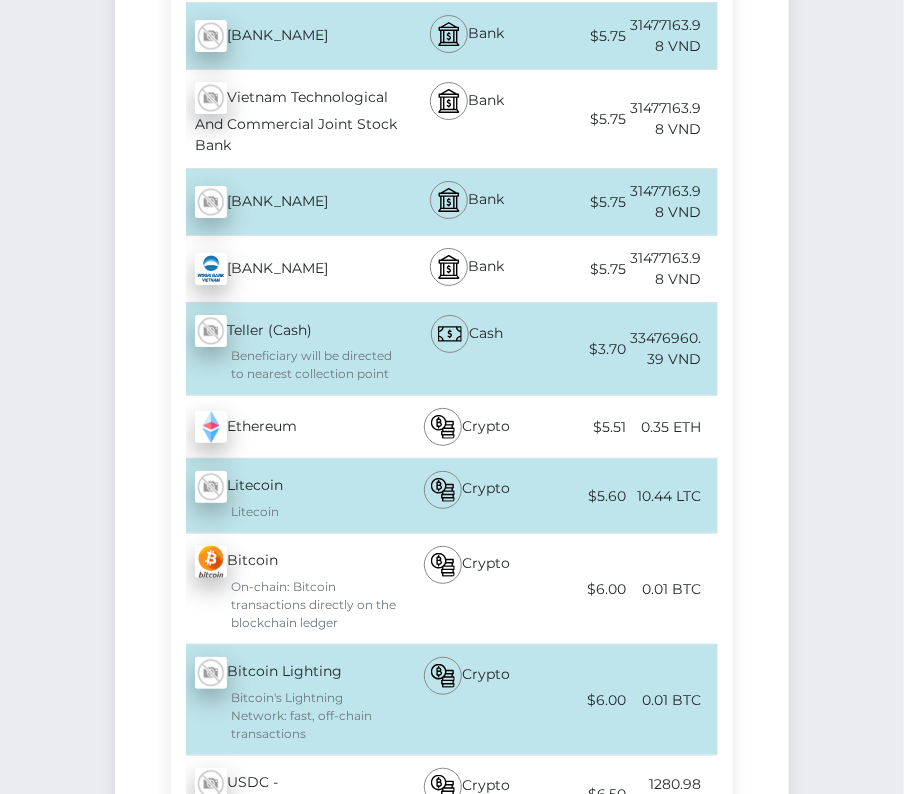 click on "[BANK_NAME] - [CURRENCY]" at bounding box center [285, 119] 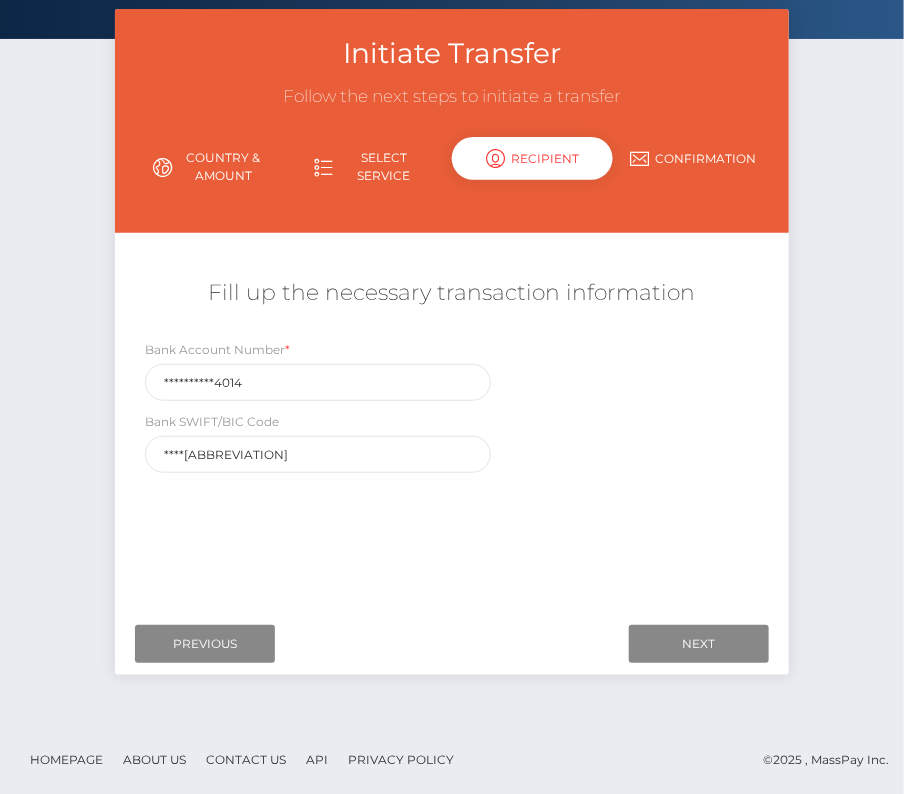 scroll, scrollTop: 0, scrollLeft: 0, axis: both 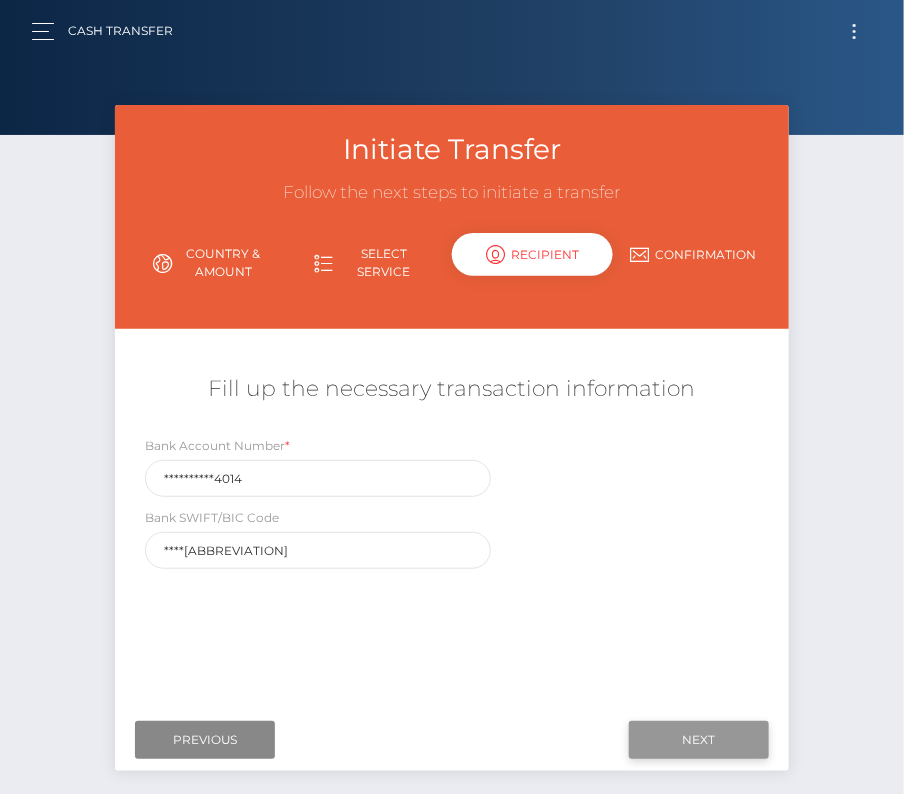 click on "Next" at bounding box center [699, 740] 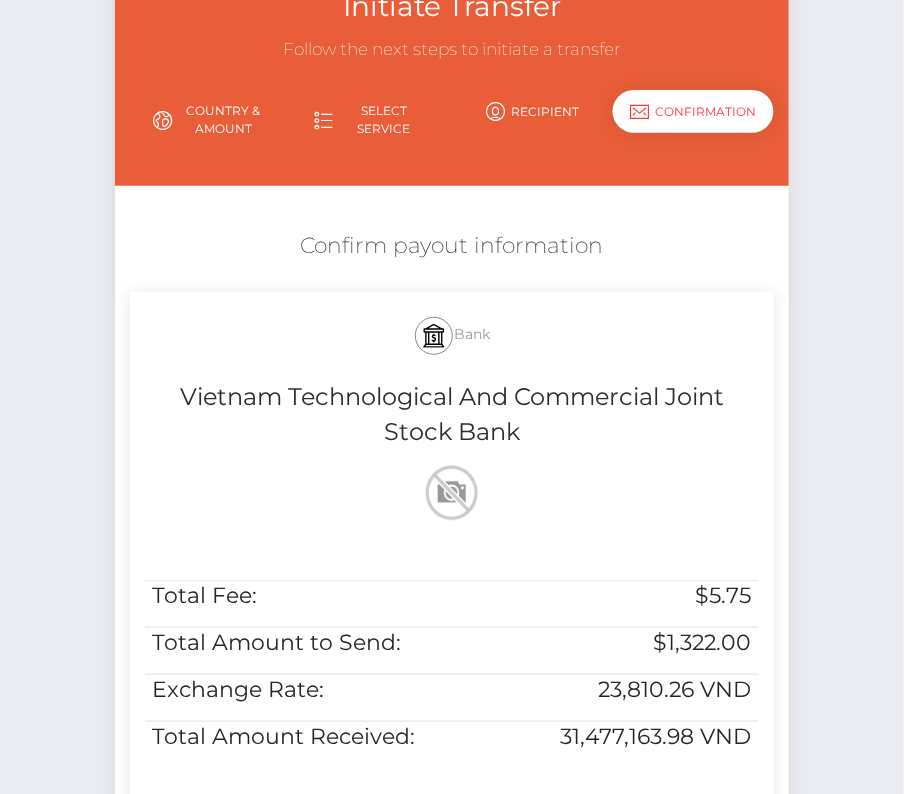scroll, scrollTop: 337, scrollLeft: 0, axis: vertical 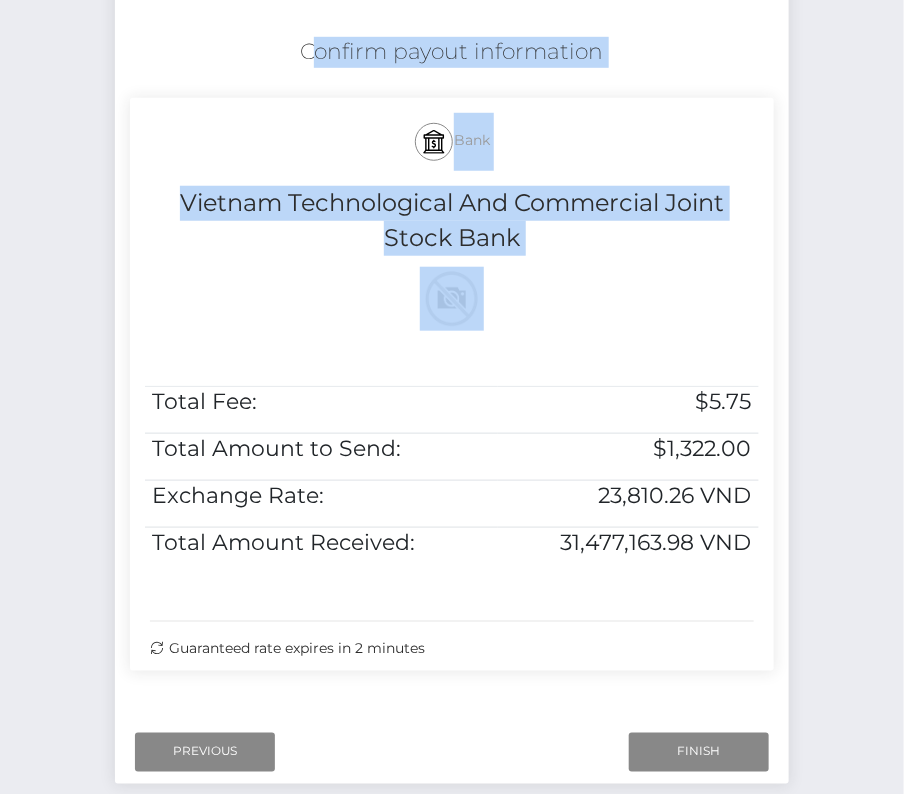 drag, startPoint x: 294, startPoint y: 43, endPoint x: 765, endPoint y: 536, distance: 681.8284 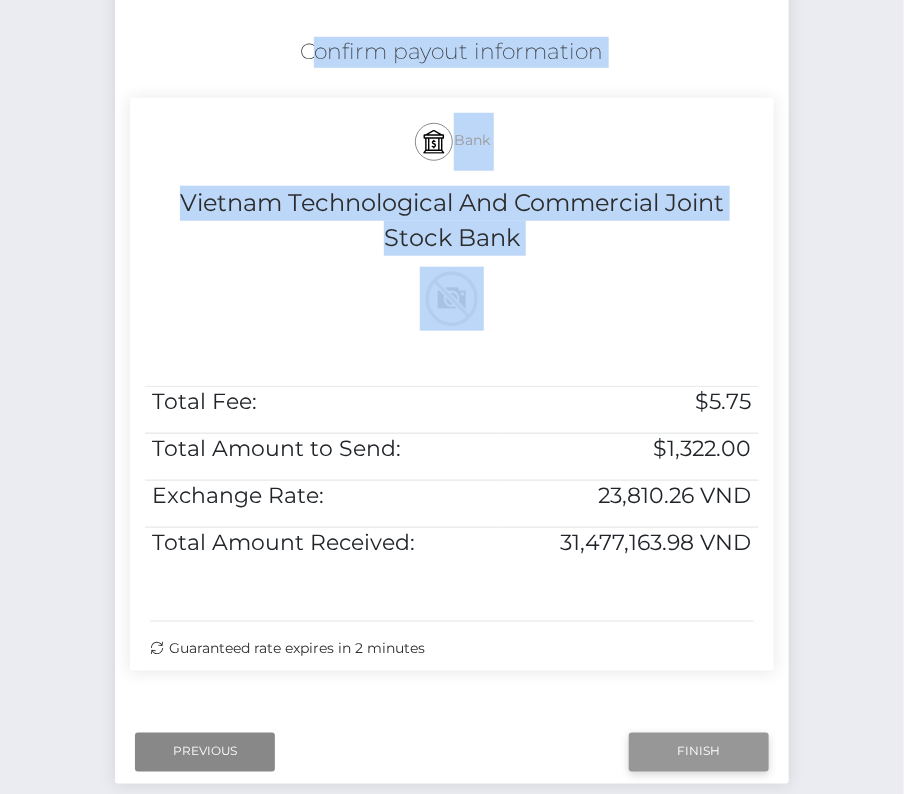click on "Finish" at bounding box center [699, 752] 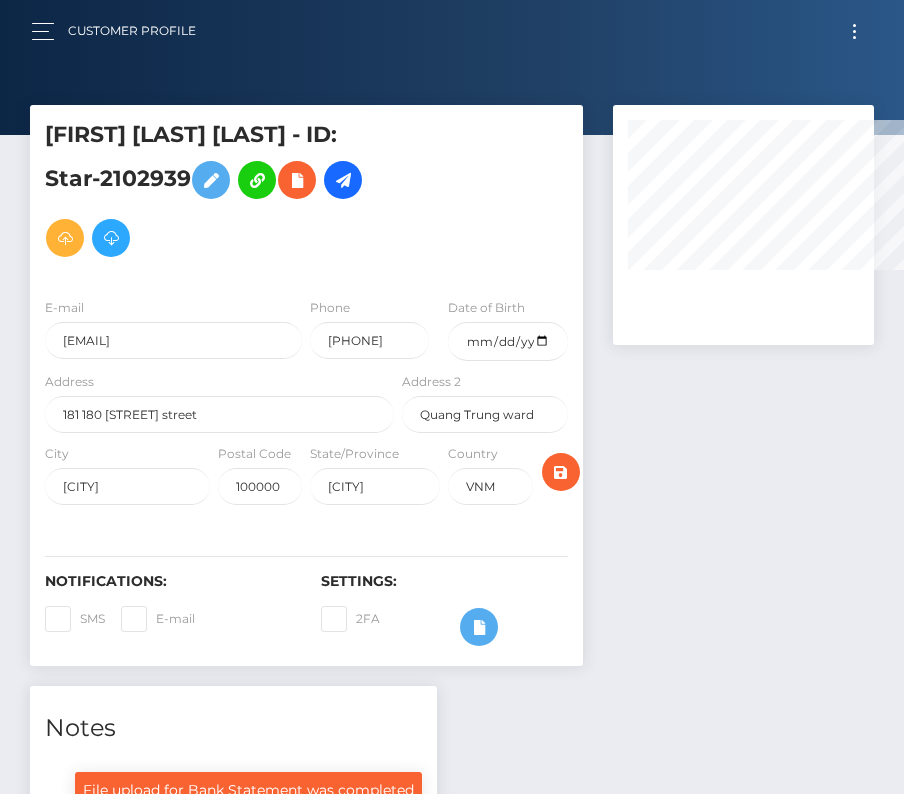 scroll, scrollTop: 0, scrollLeft: 0, axis: both 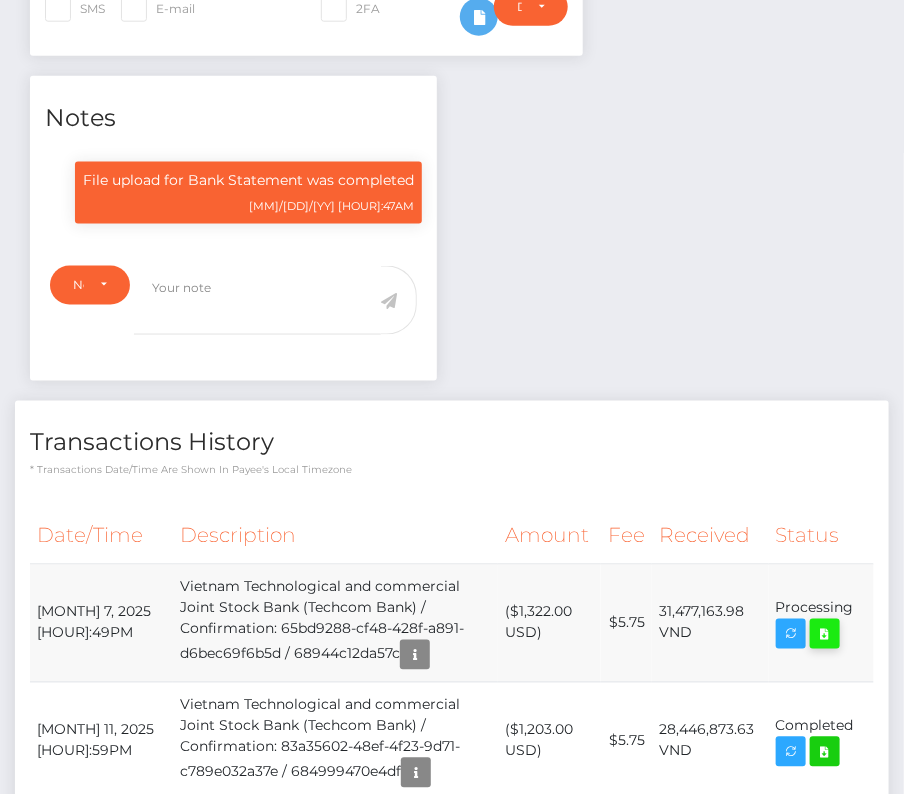 click at bounding box center [825, 634] 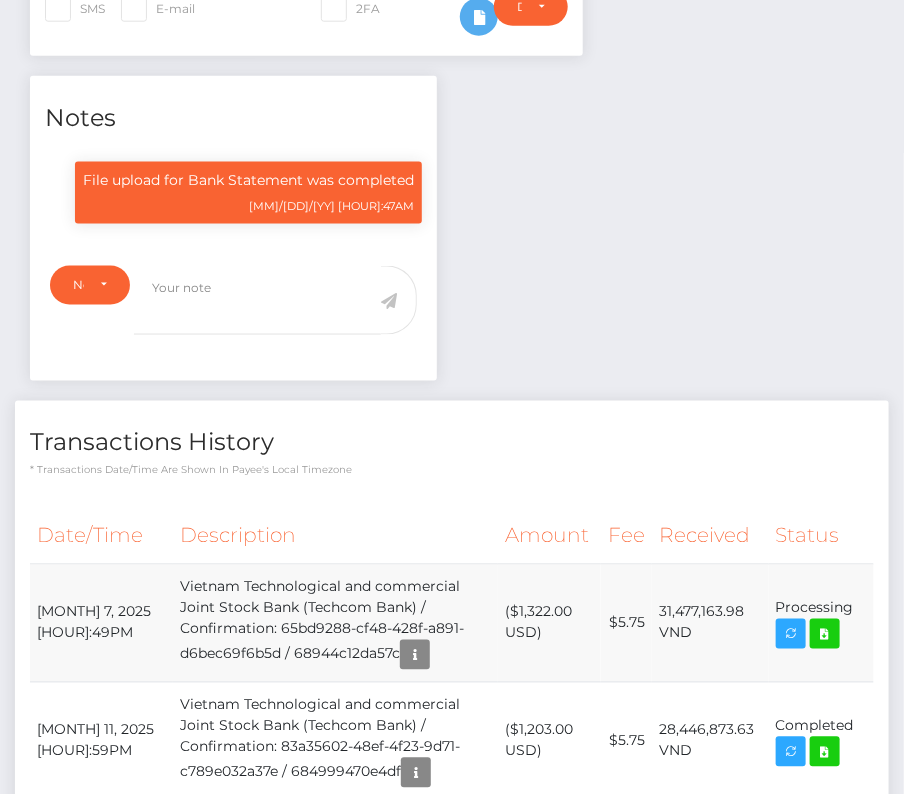 drag, startPoint x: 34, startPoint y: 606, endPoint x: 859, endPoint y: 598, distance: 825.03876 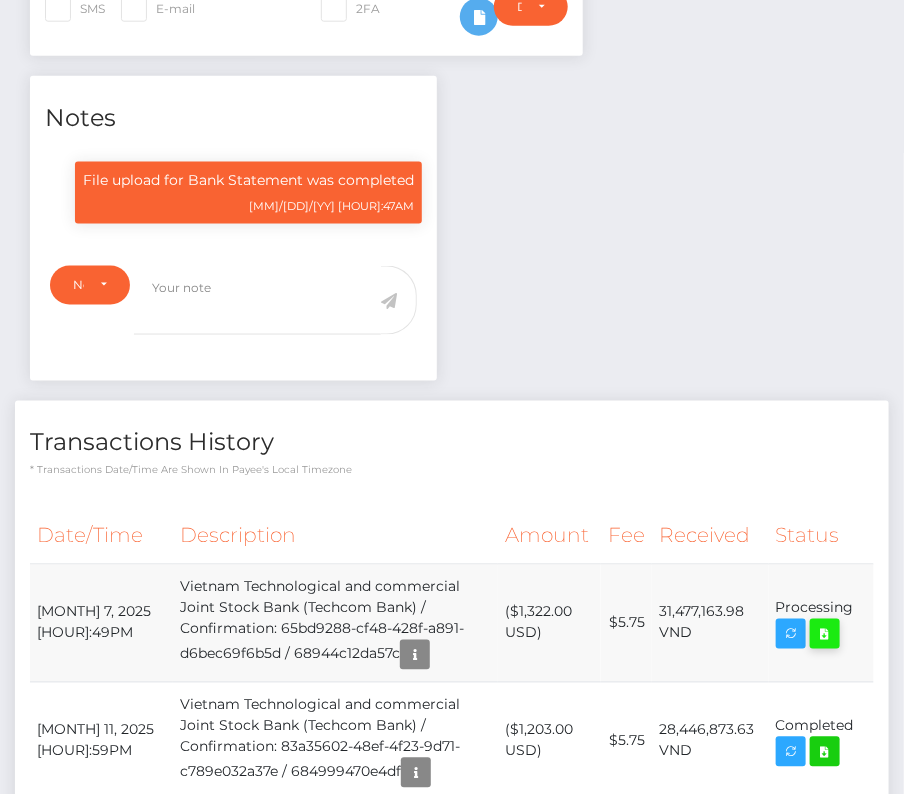 click at bounding box center (825, 634) 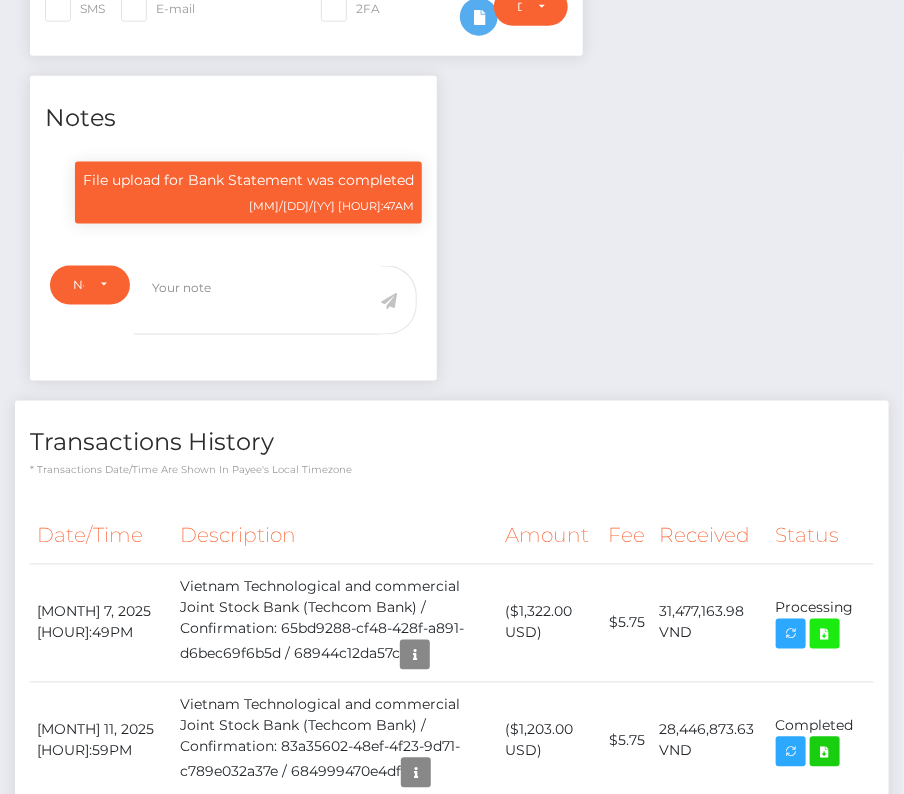 scroll, scrollTop: 0, scrollLeft: 0, axis: both 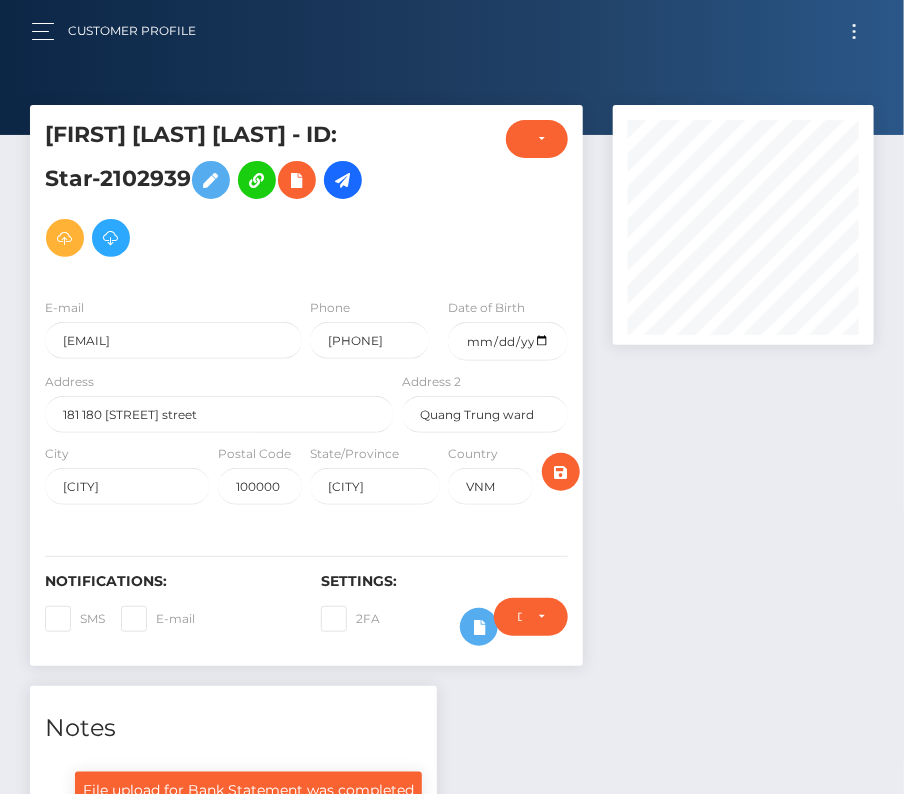click on "Customer Profile
Loading...
Loading...
Account" at bounding box center (452, 31) 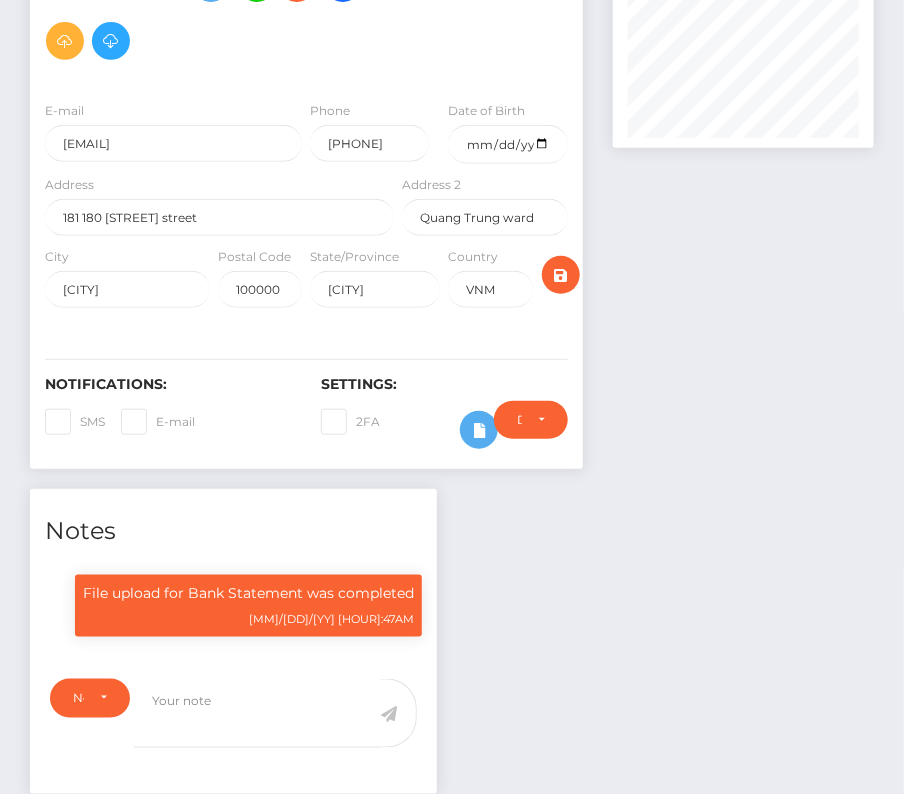 scroll, scrollTop: 0, scrollLeft: 0, axis: both 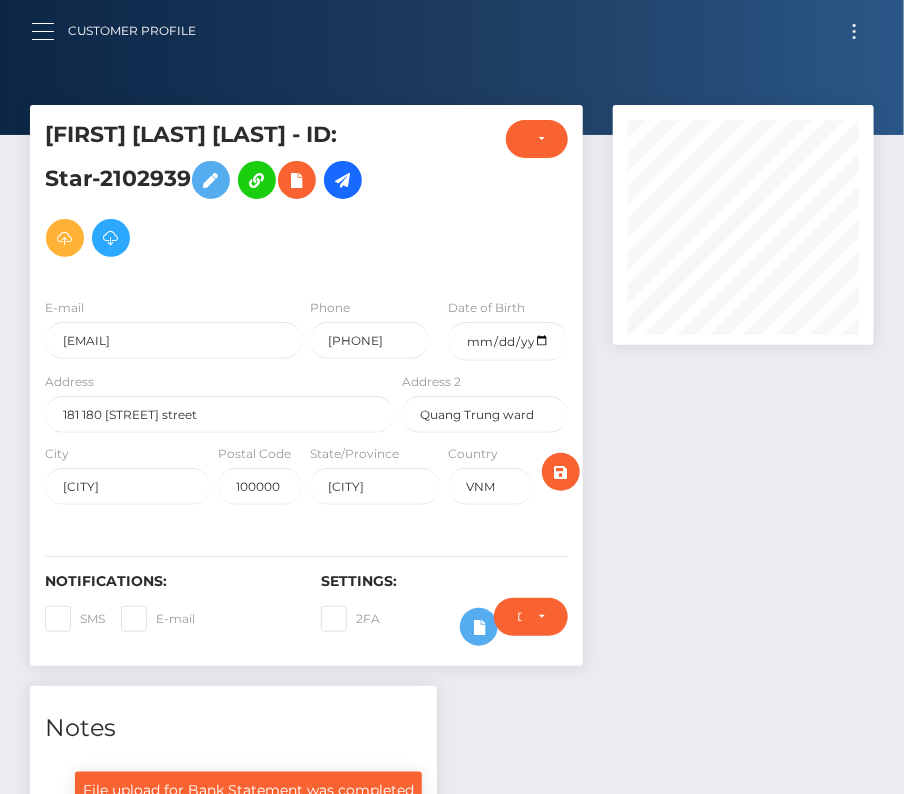 click at bounding box center (49, 31) 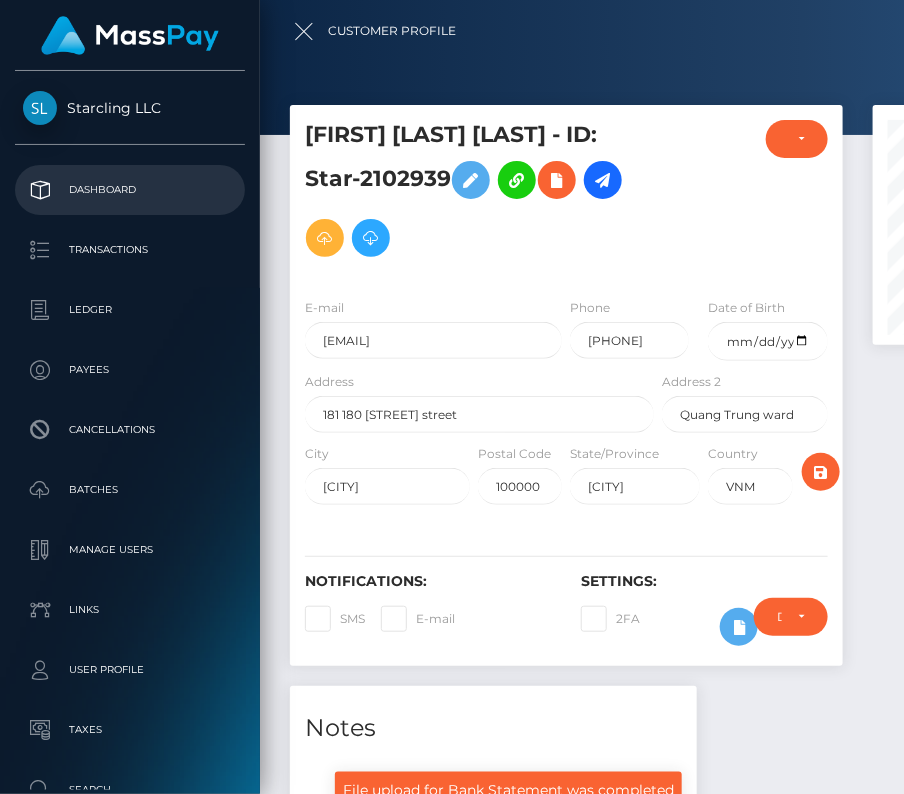 click on "Dashboard" at bounding box center (130, 190) 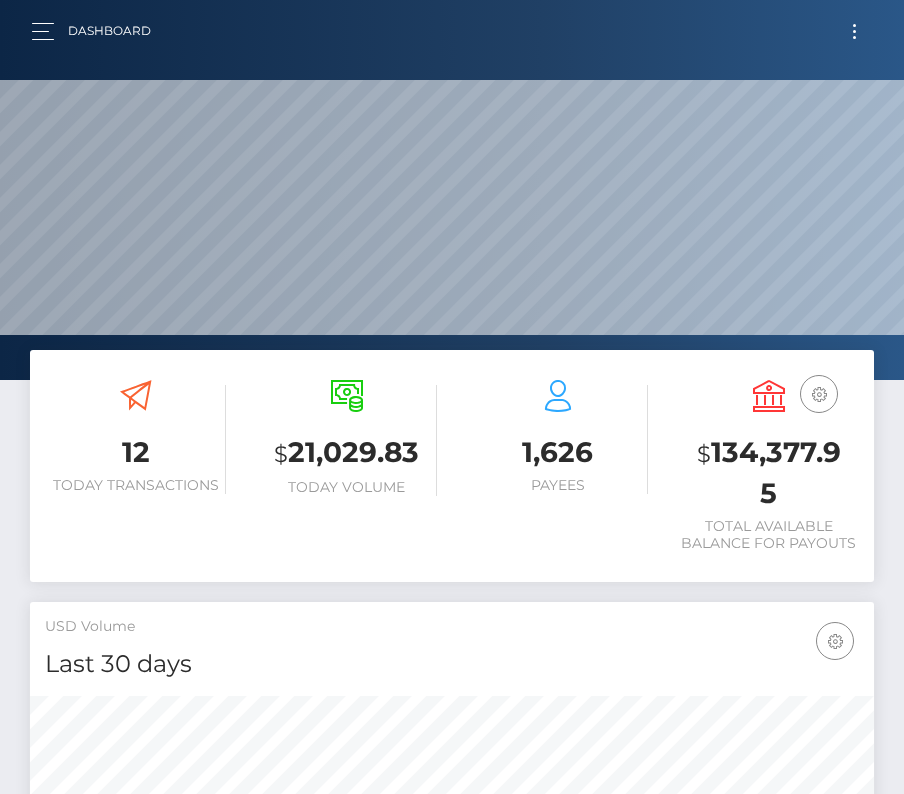 scroll, scrollTop: 0, scrollLeft: 0, axis: both 